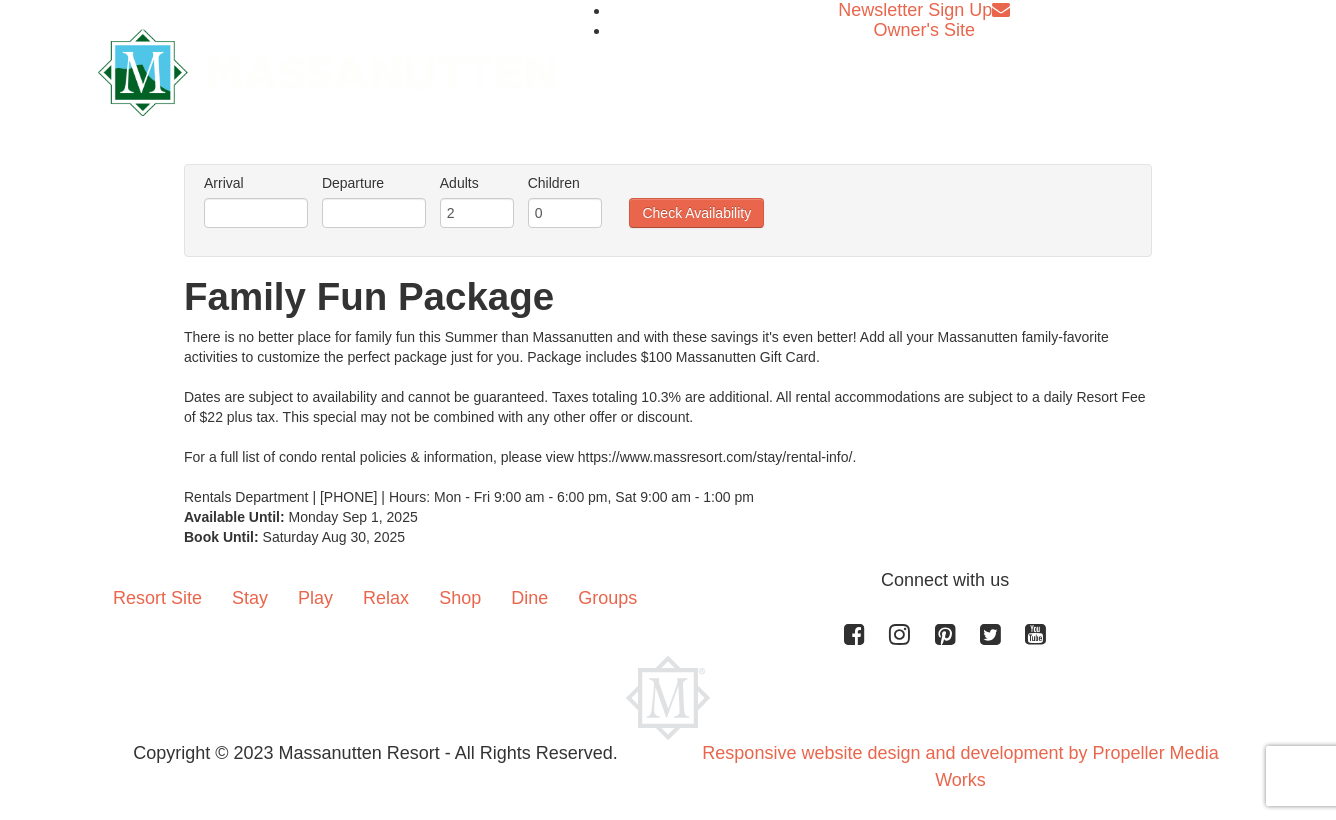 scroll, scrollTop: 0, scrollLeft: 0, axis: both 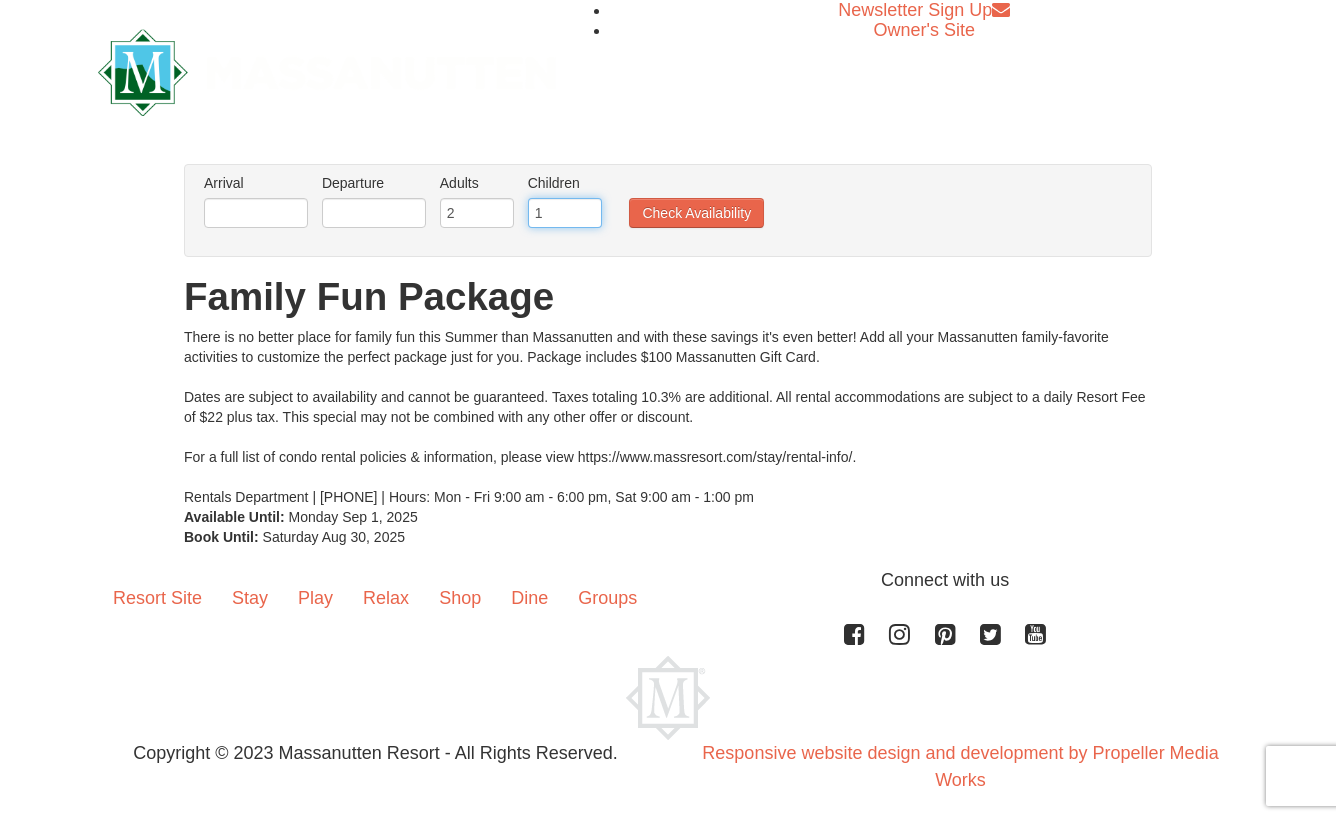 click on "1" at bounding box center [565, 213] 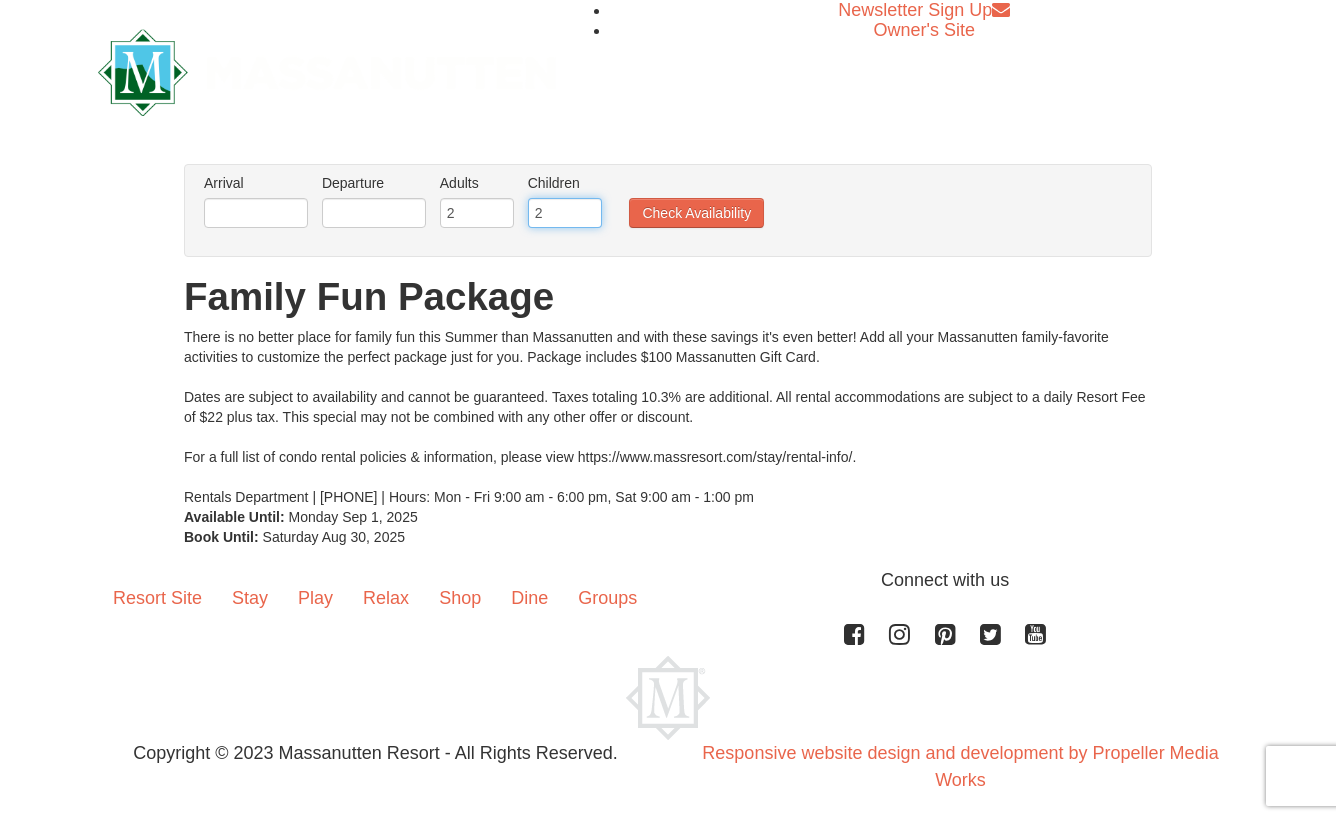 click on "2" at bounding box center [565, 213] 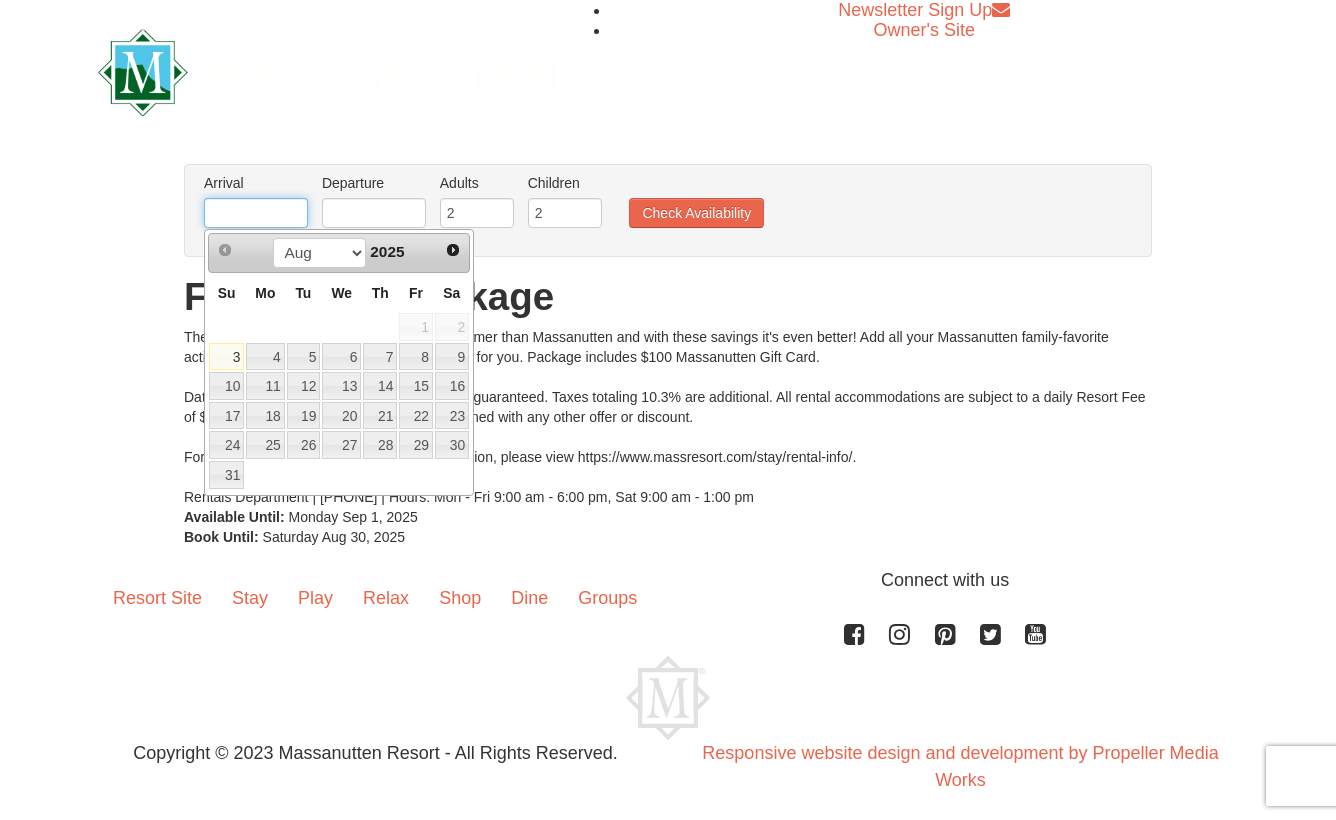 click at bounding box center (256, 213) 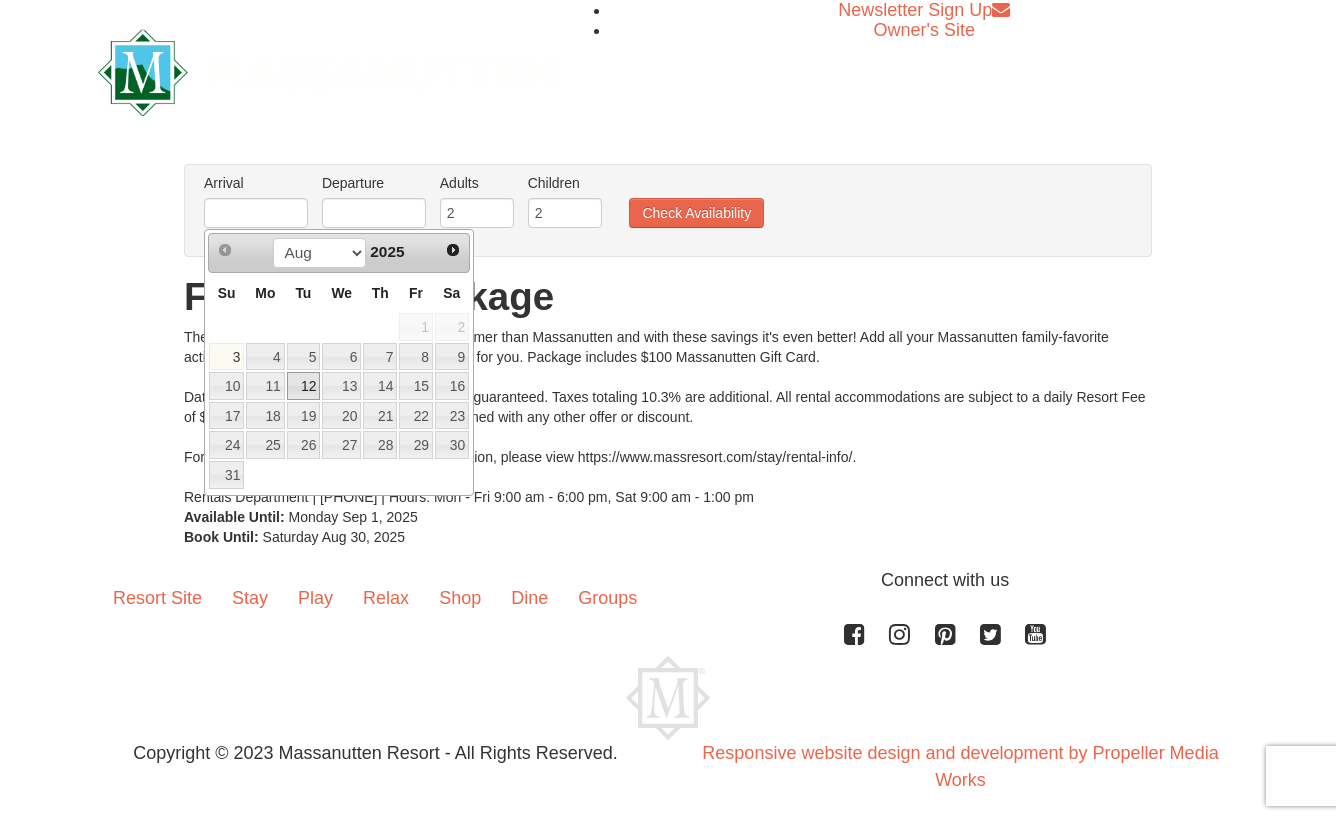 click on "12" at bounding box center (304, 386) 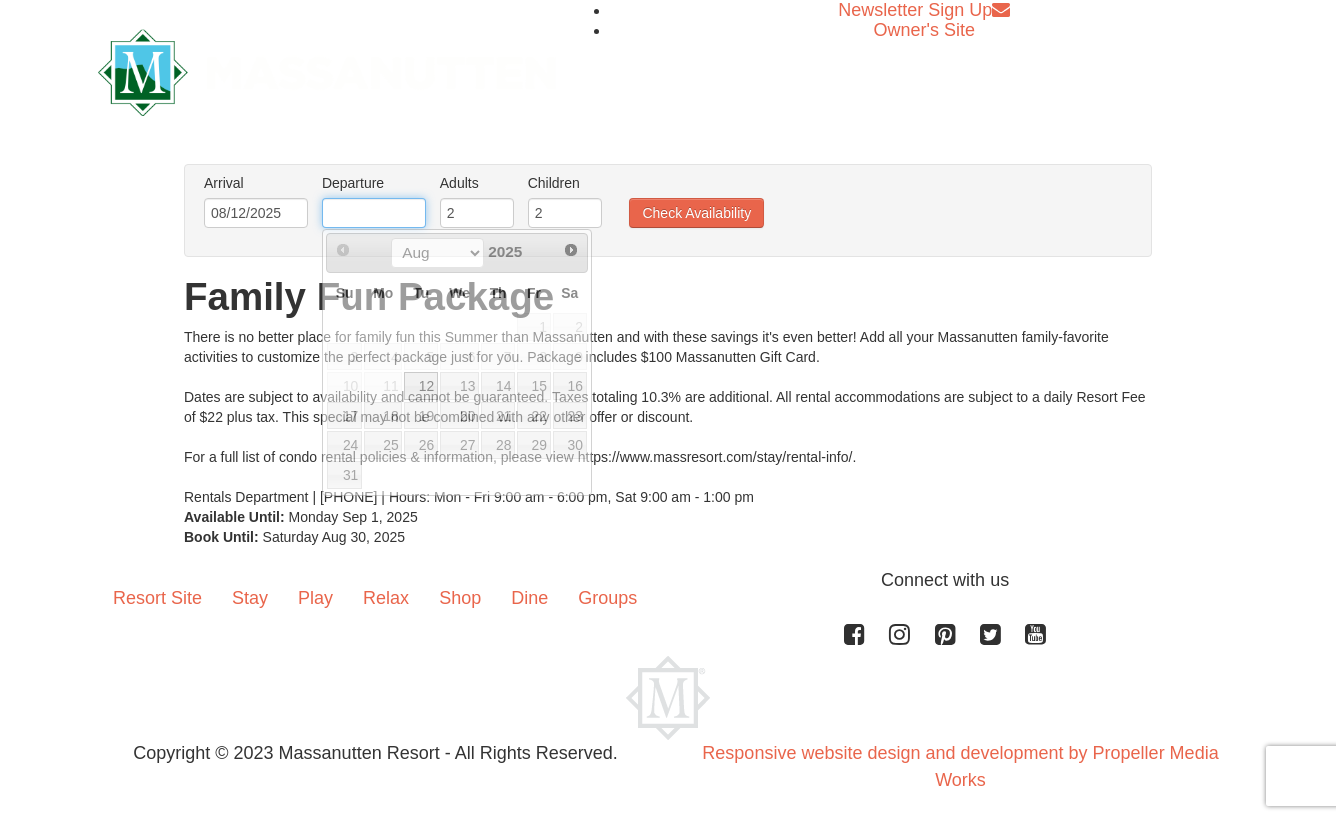 click at bounding box center [374, 213] 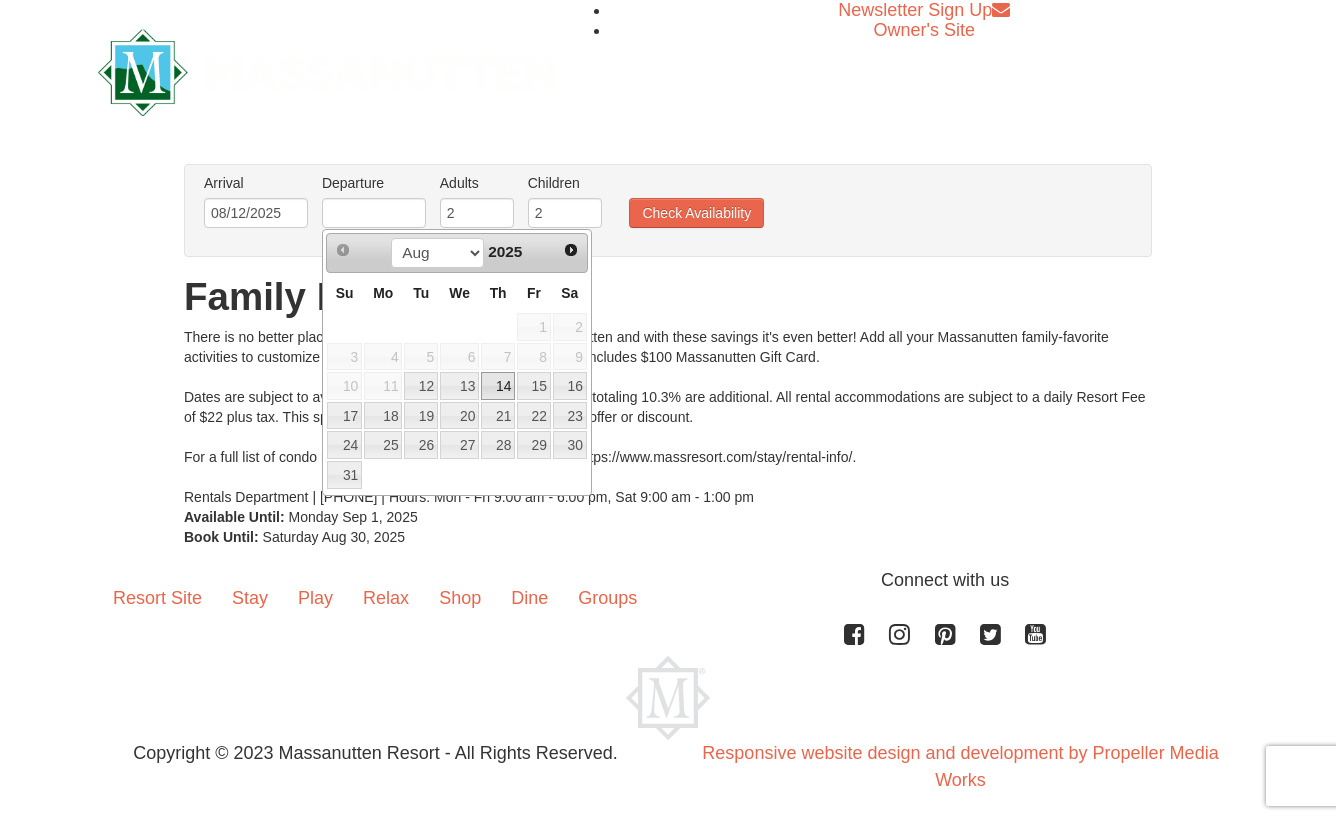 click on "14" at bounding box center [498, 386] 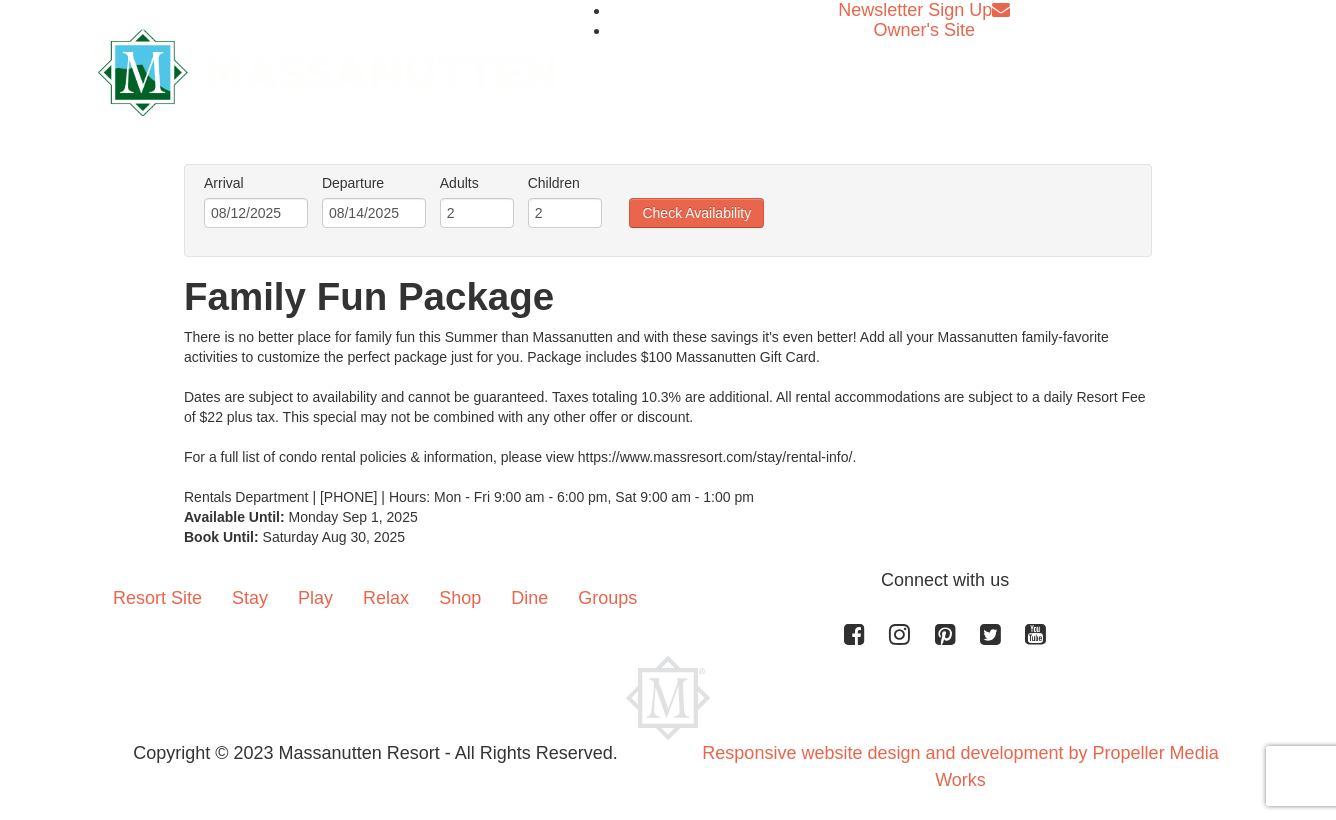 scroll, scrollTop: 12, scrollLeft: 0, axis: vertical 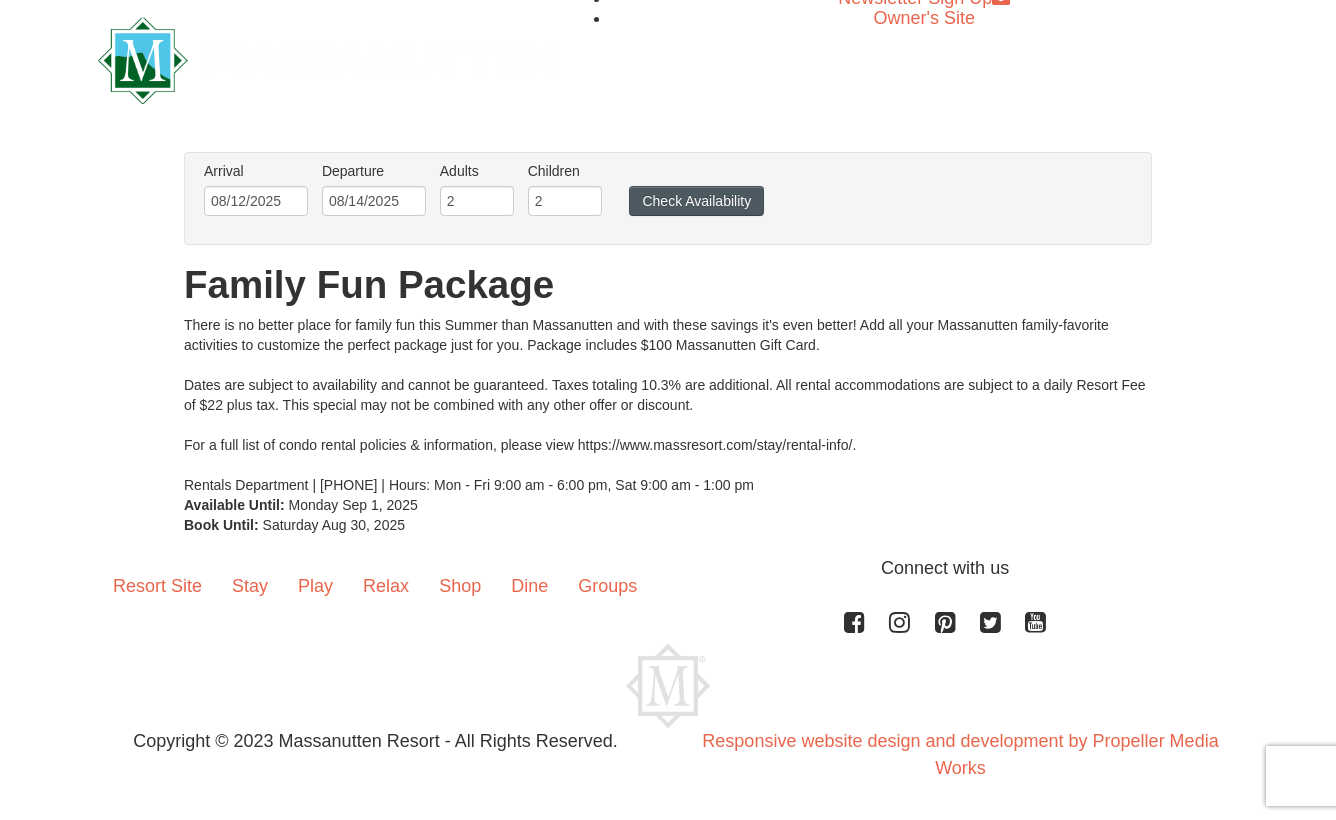 click on "Check Availability" at bounding box center (696, 201) 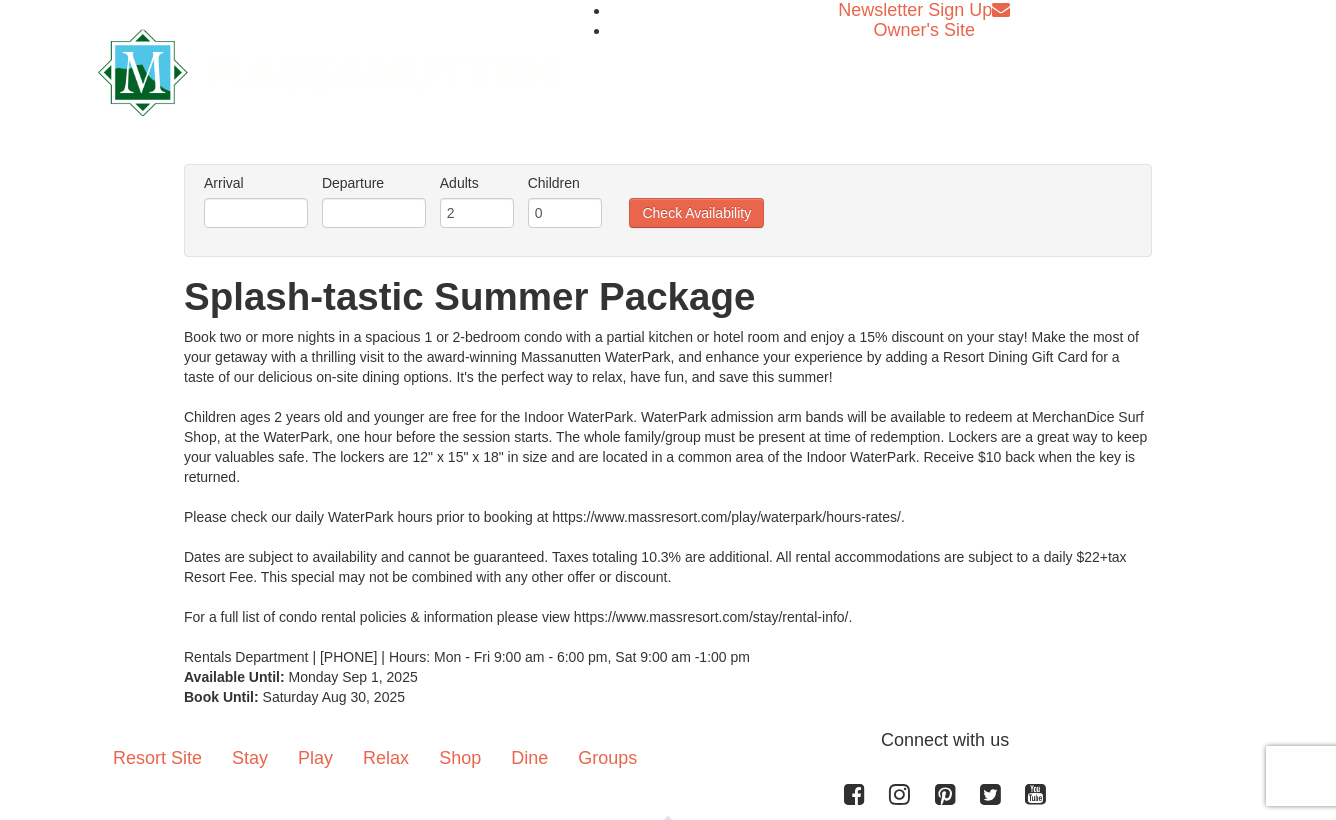 scroll, scrollTop: 0, scrollLeft: 0, axis: both 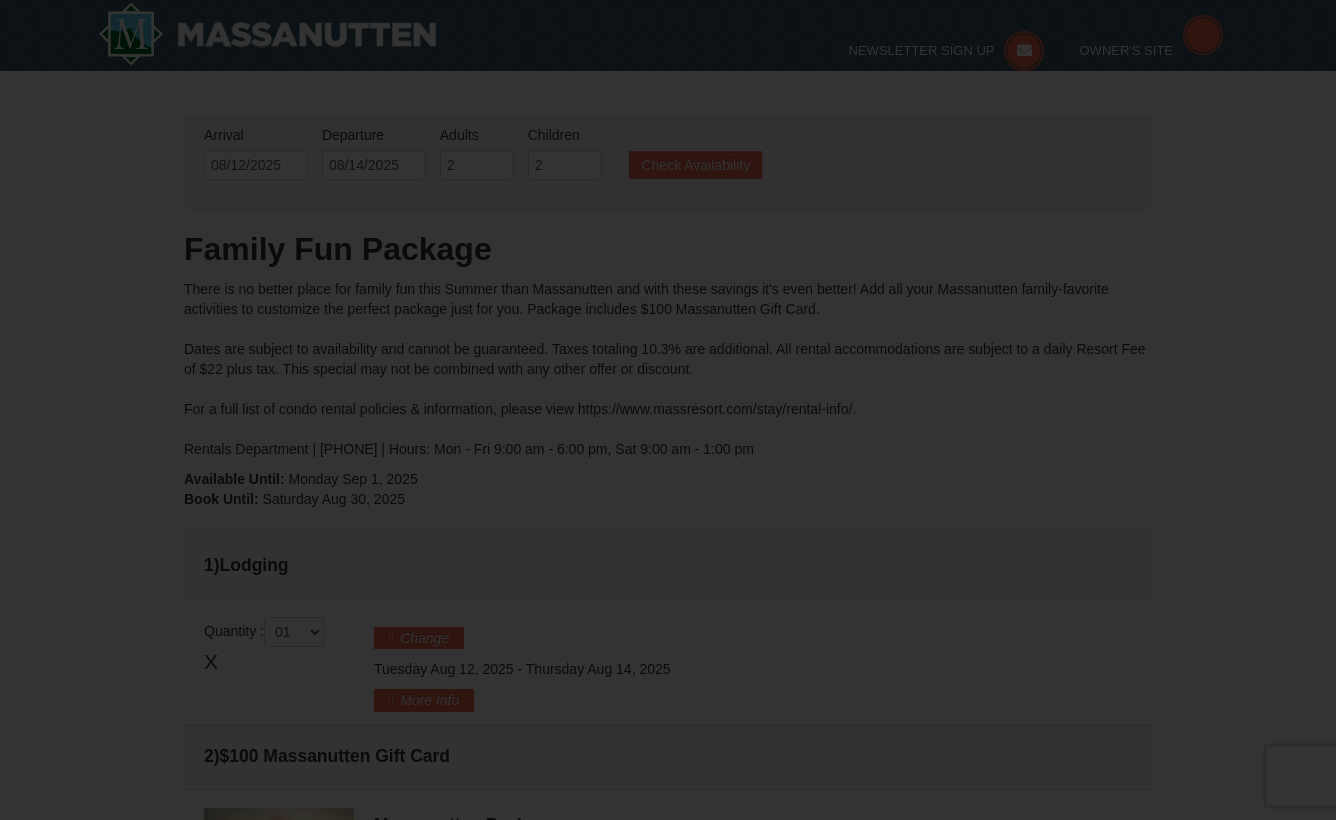 type on "08/12/2025" 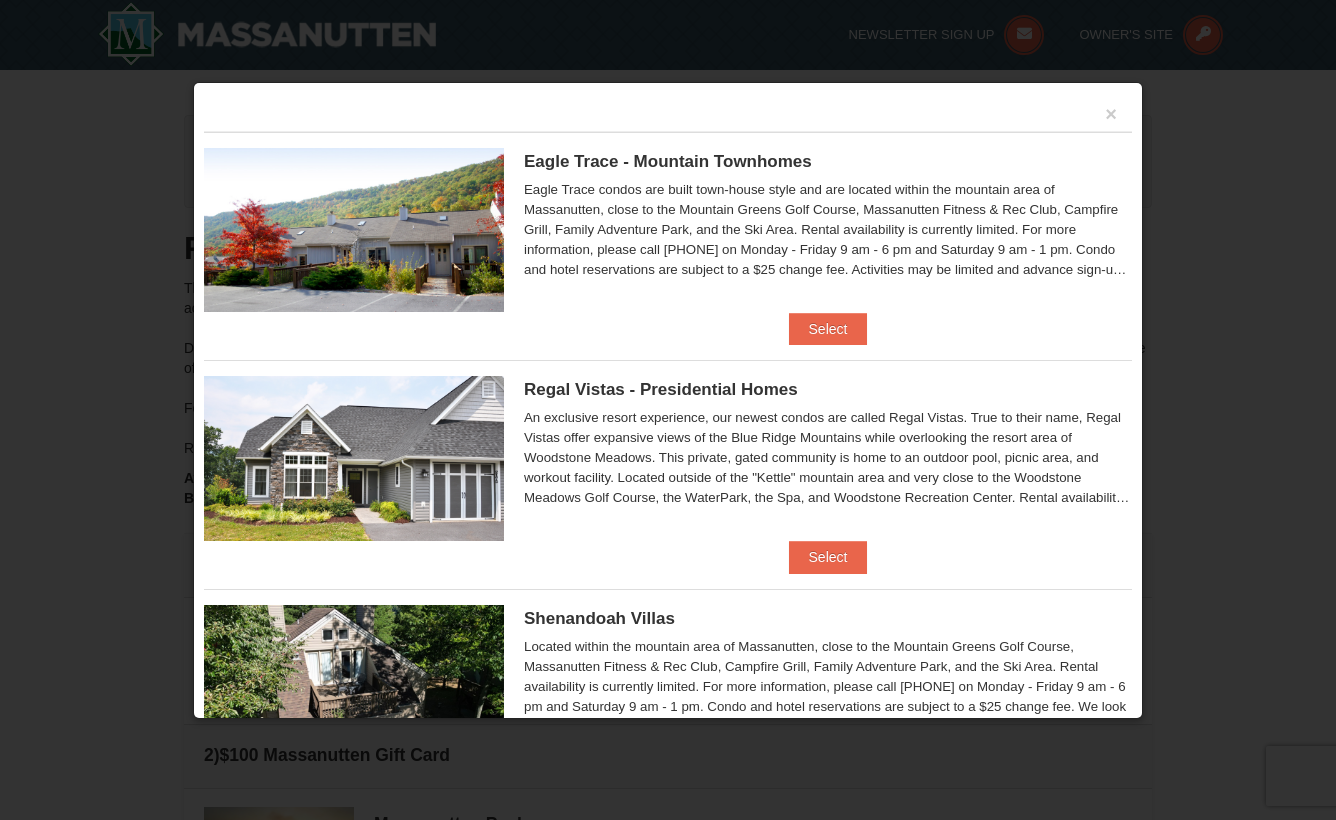 scroll, scrollTop: 612, scrollLeft: 0, axis: vertical 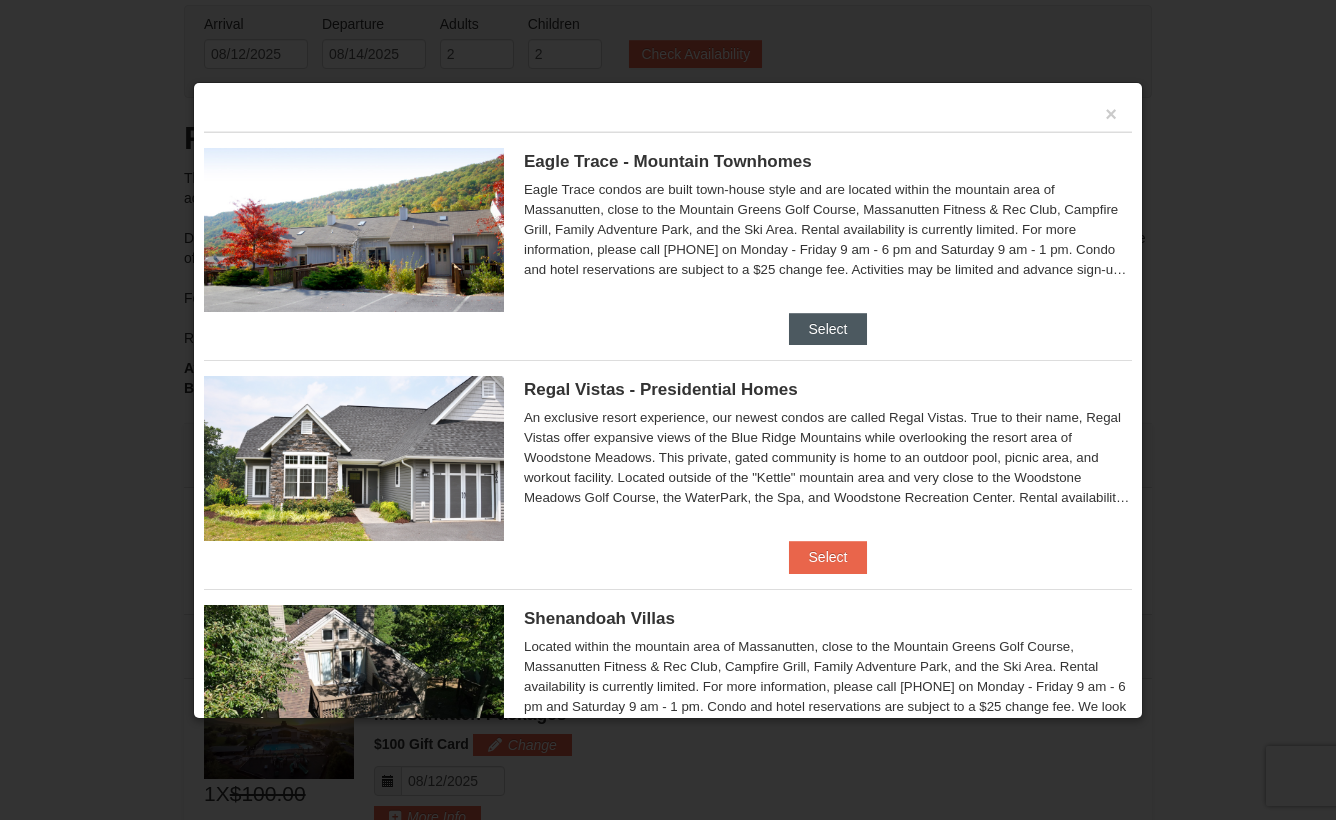 click on "Select" at bounding box center (828, 329) 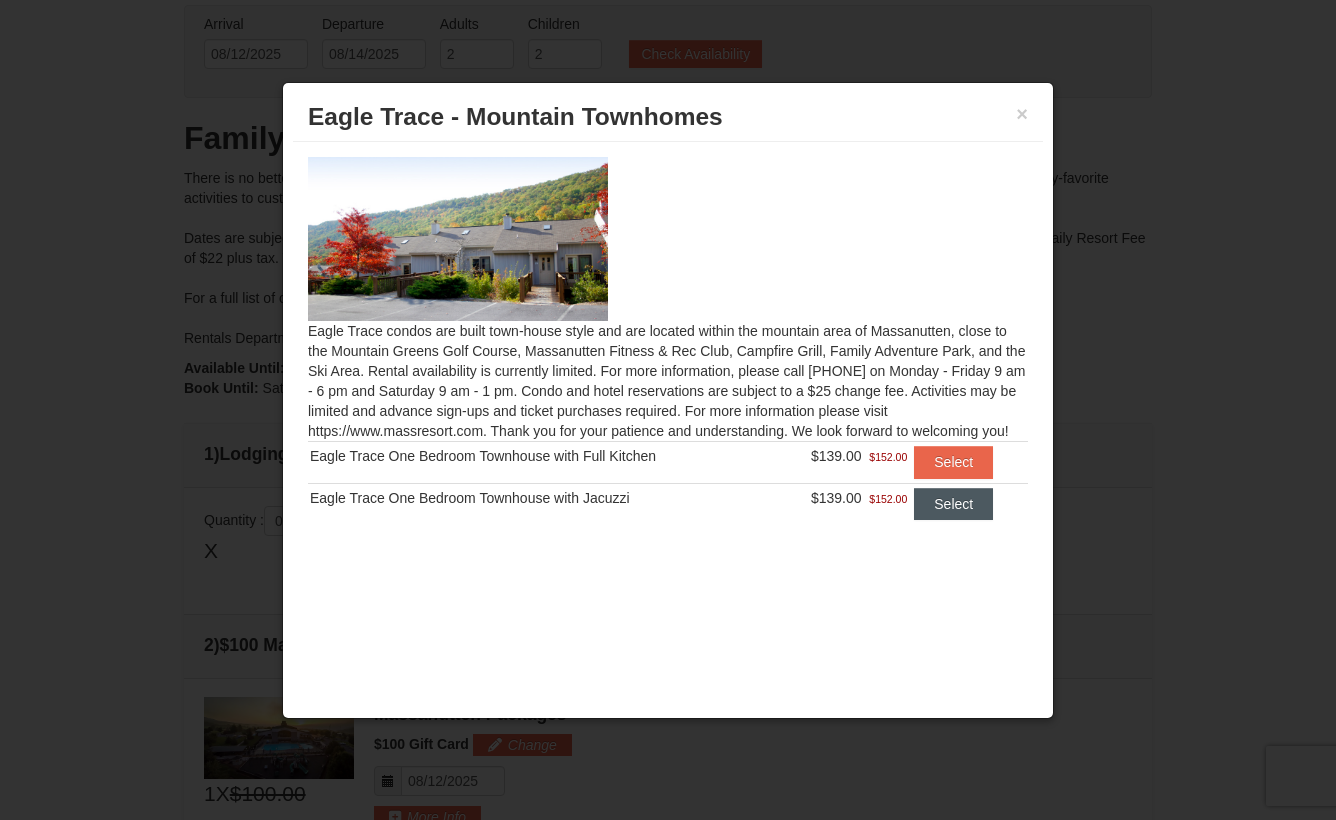 click on "Select" at bounding box center (953, 504) 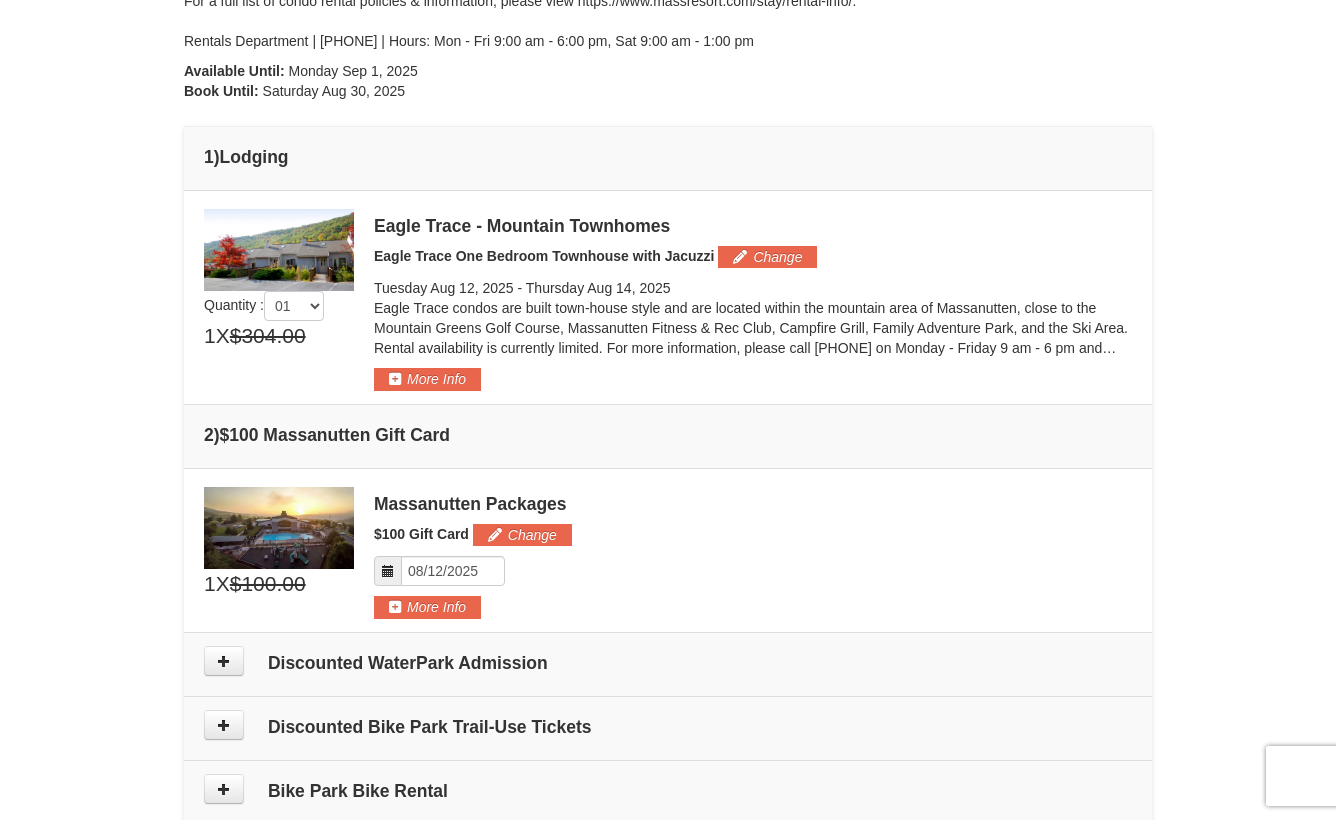 scroll, scrollTop: 679, scrollLeft: 0, axis: vertical 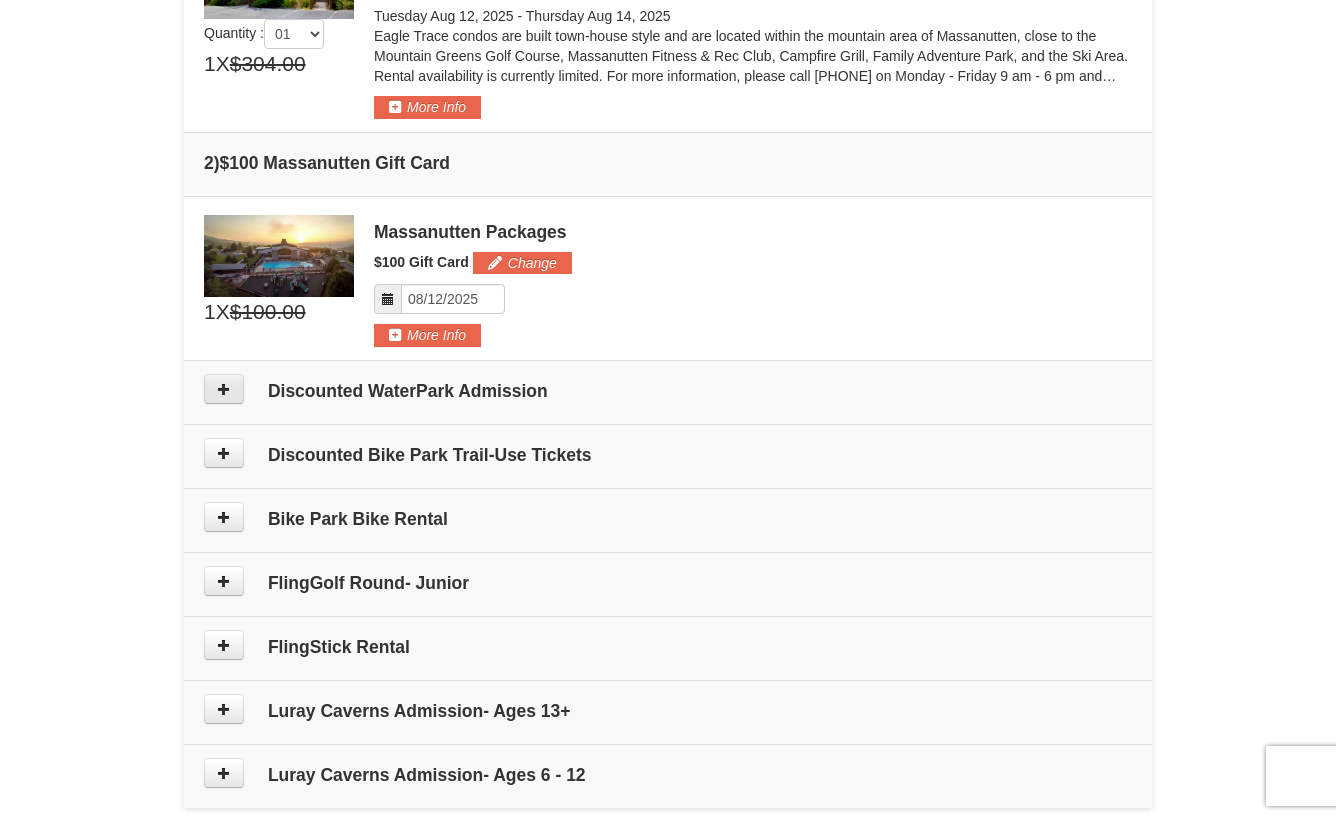 click at bounding box center [224, 389] 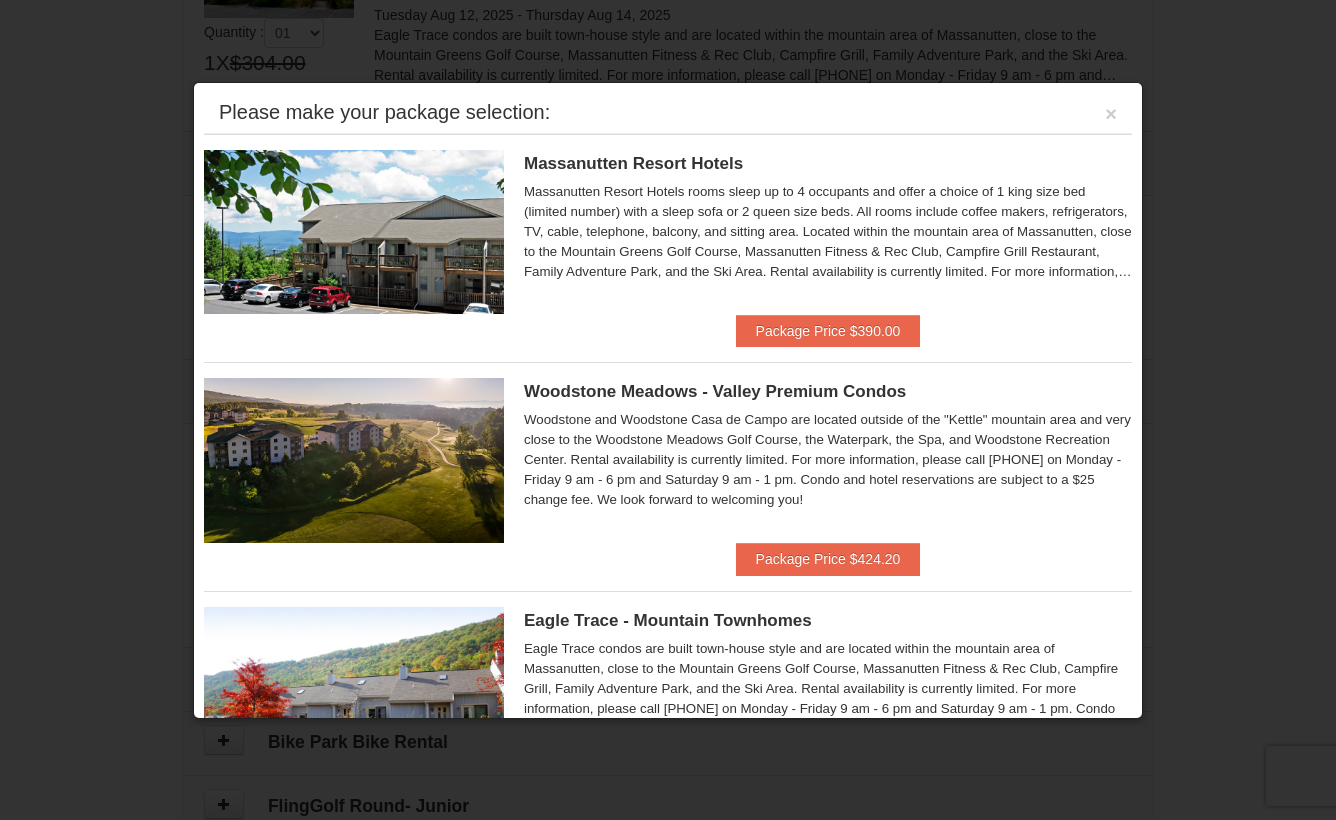 scroll, scrollTop: 616, scrollLeft: 0, axis: vertical 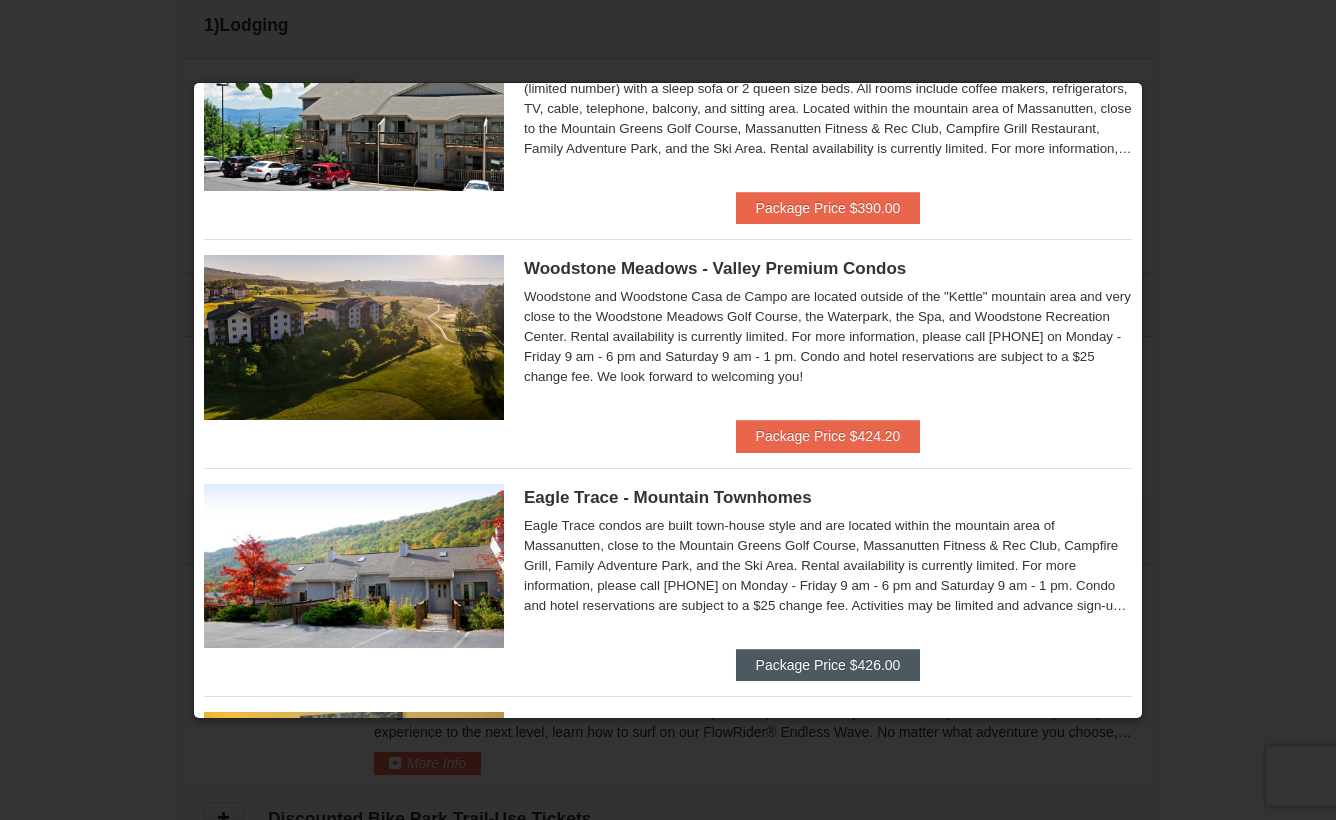 click on "Package Price $426.00" at bounding box center [828, 665] 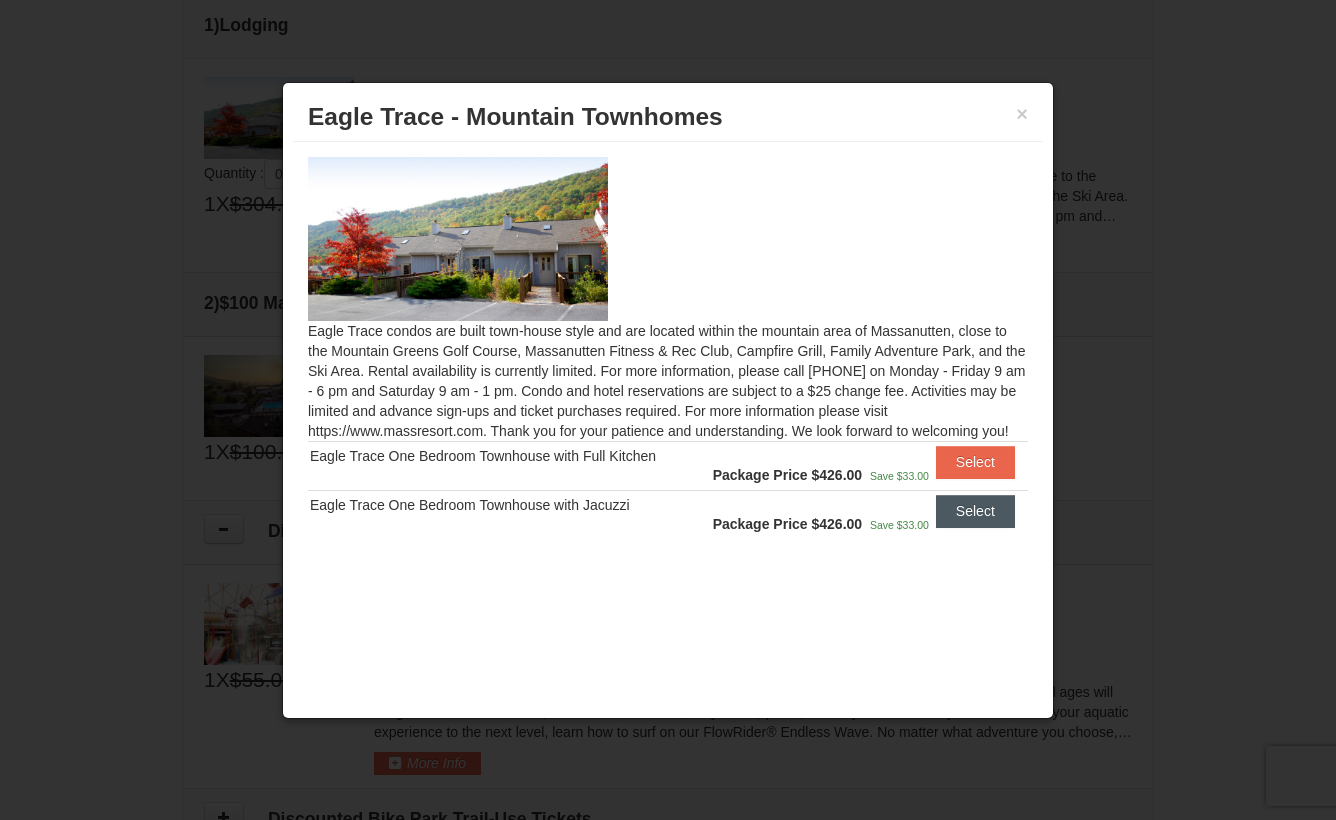 click on "Select" at bounding box center [975, 511] 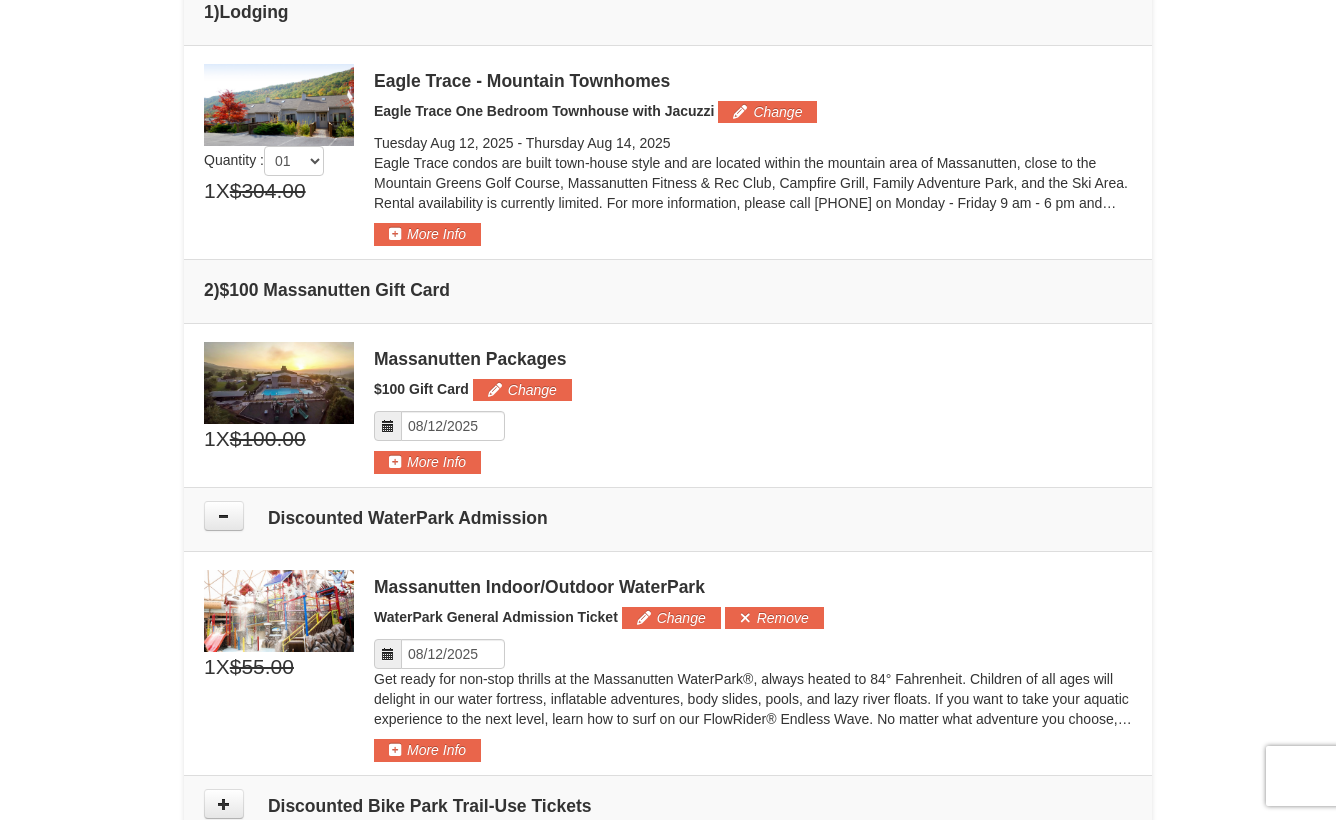 scroll, scrollTop: 632, scrollLeft: 0, axis: vertical 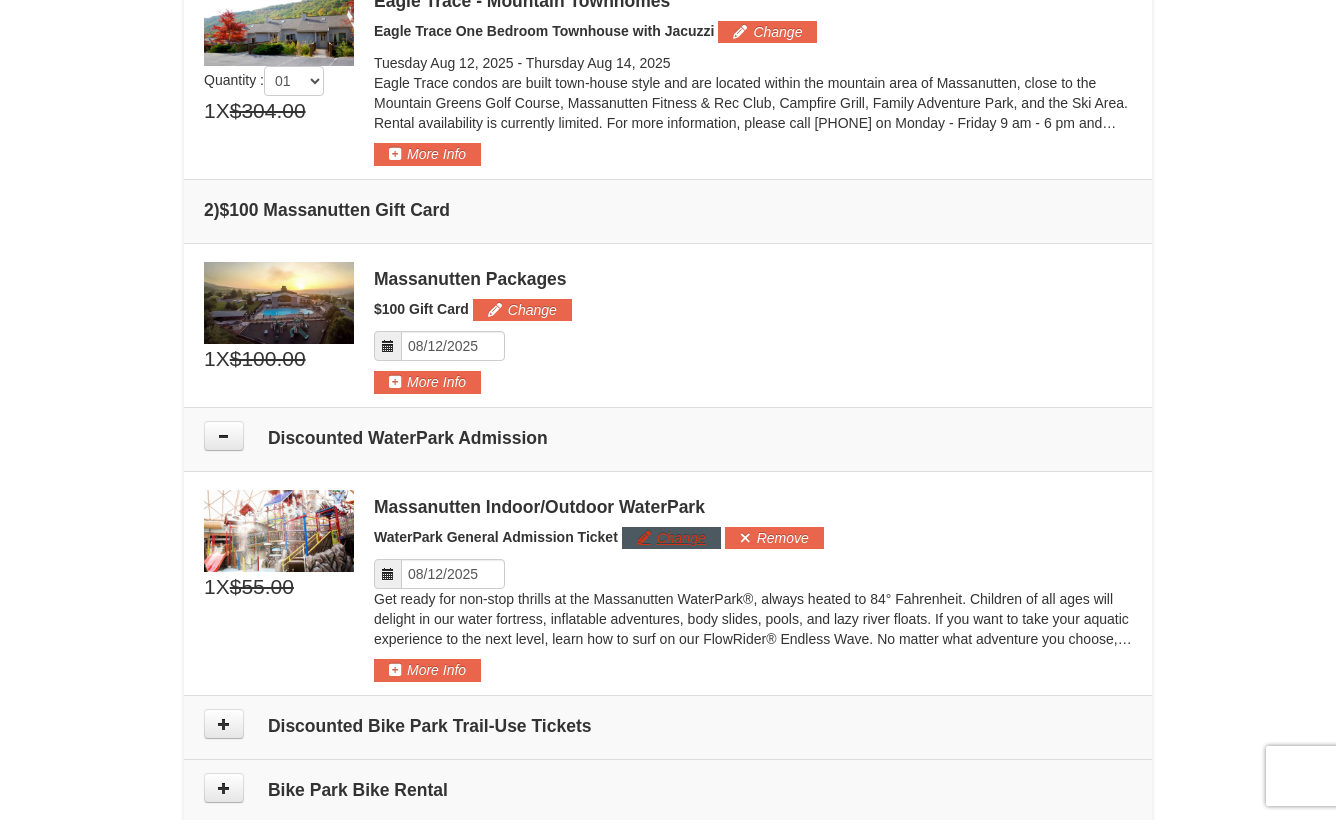 click on "Change" at bounding box center [671, 538] 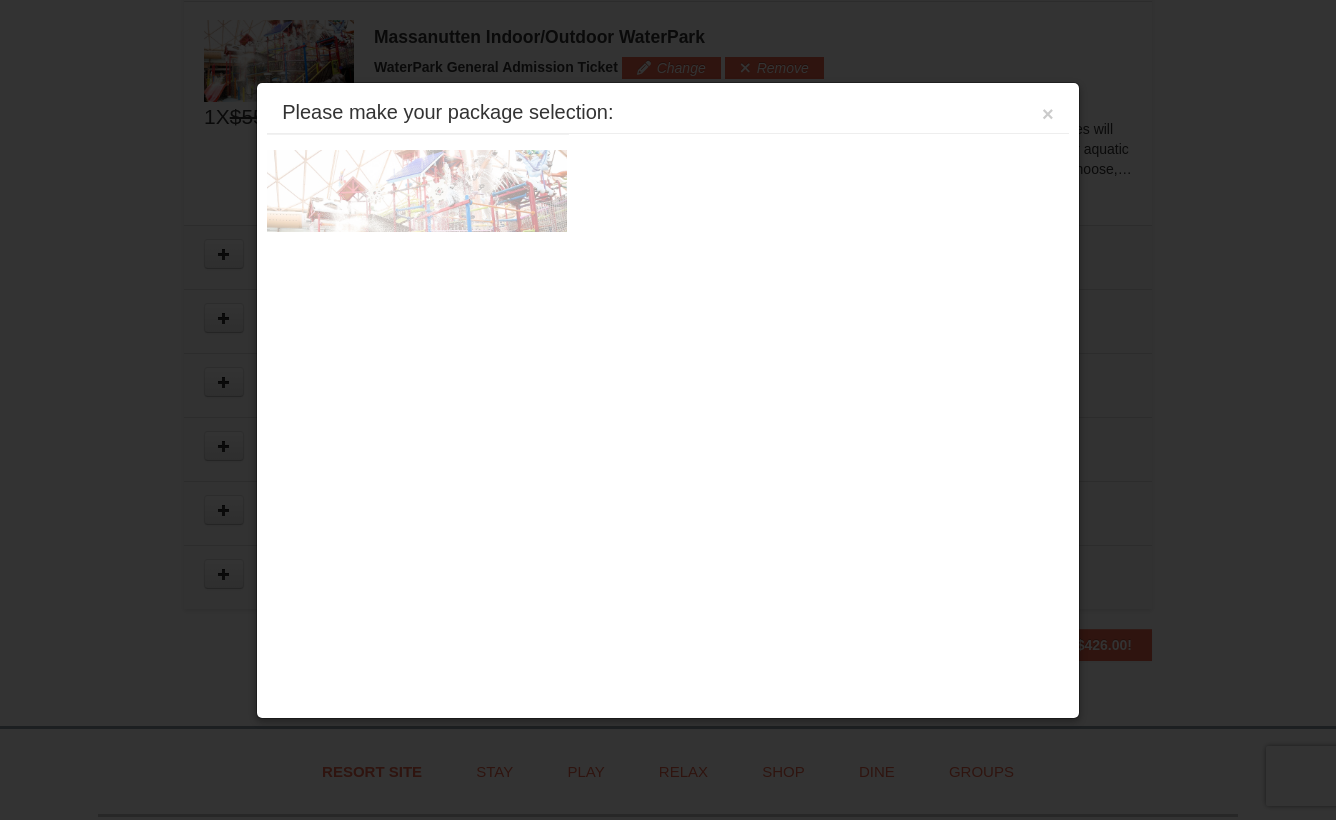 scroll, scrollTop: 1121, scrollLeft: 0, axis: vertical 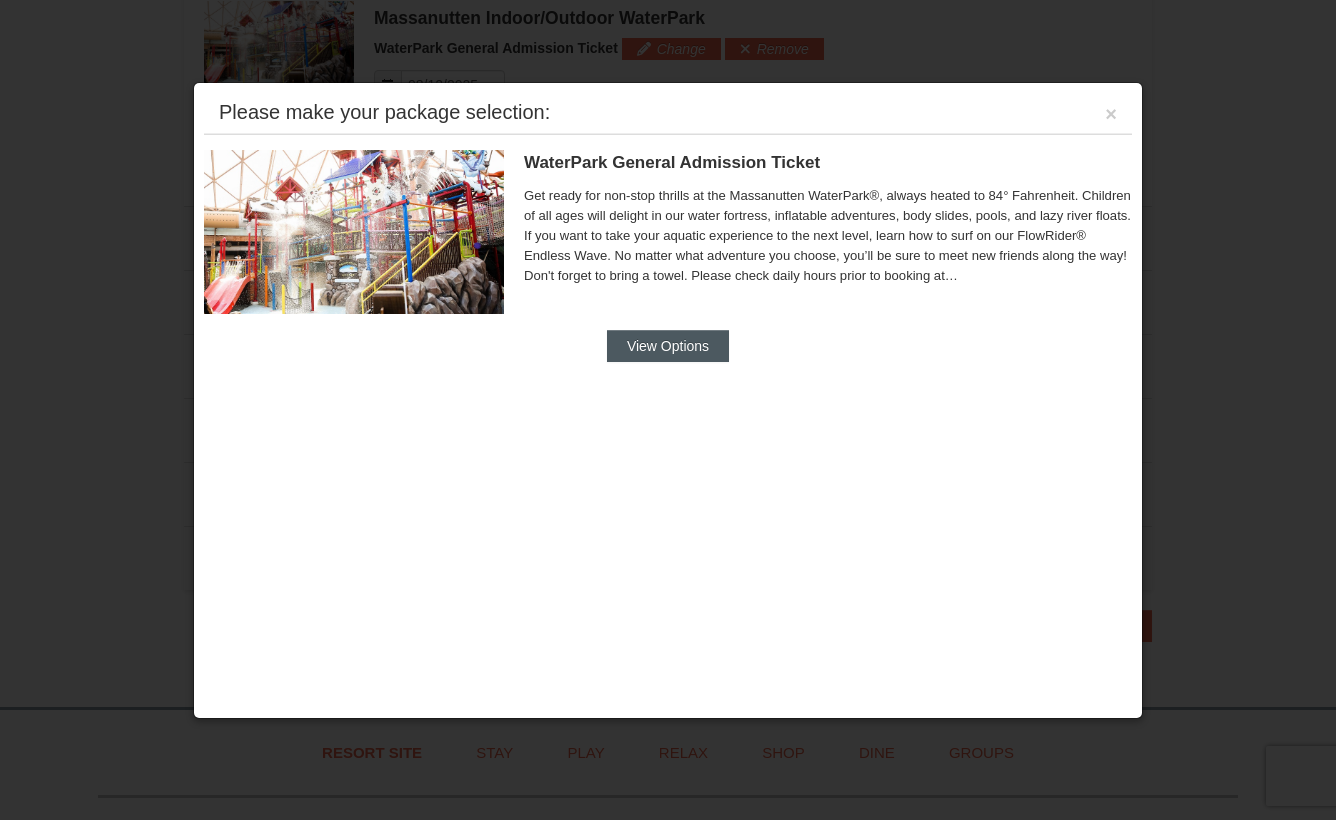 click on "View Options" at bounding box center (668, 346) 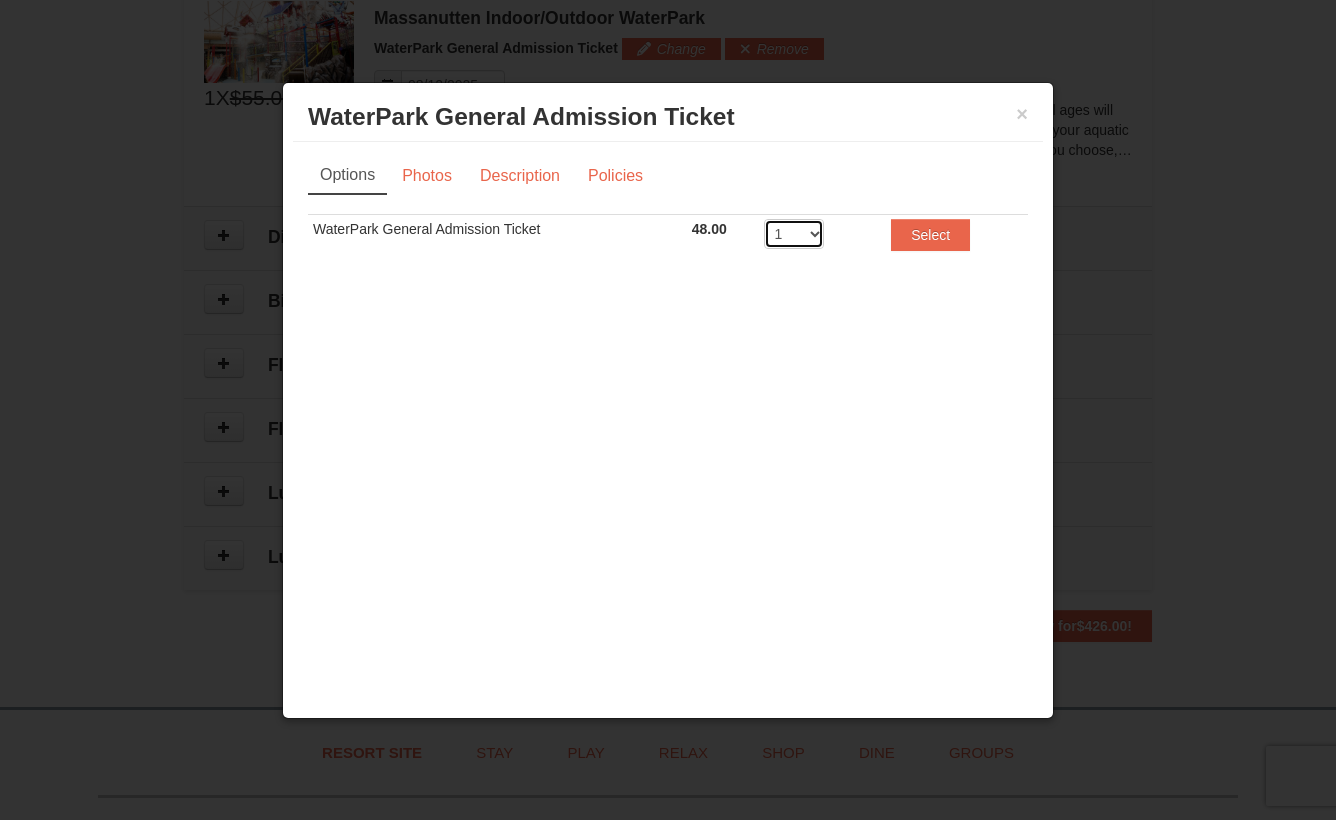 select on "4" 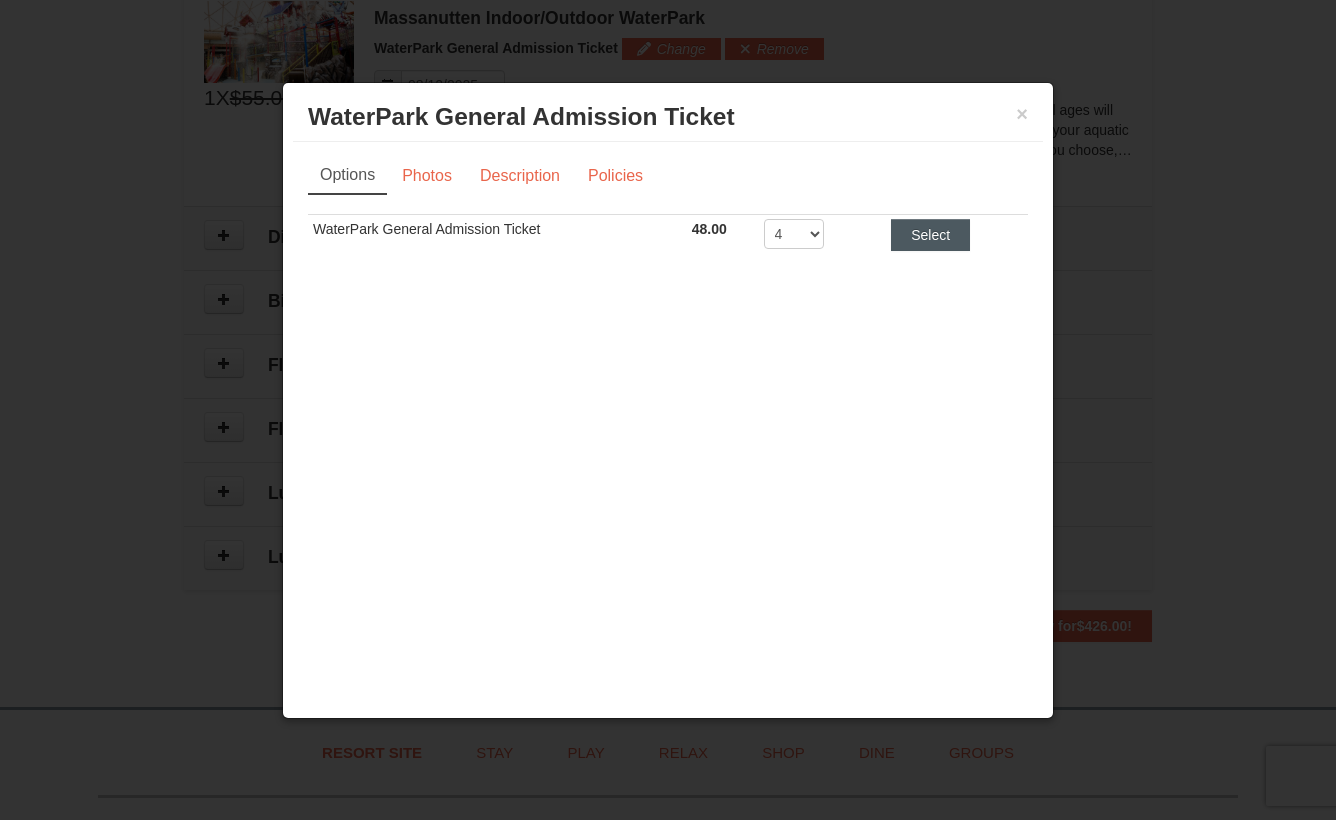 click on "Select" at bounding box center [930, 235] 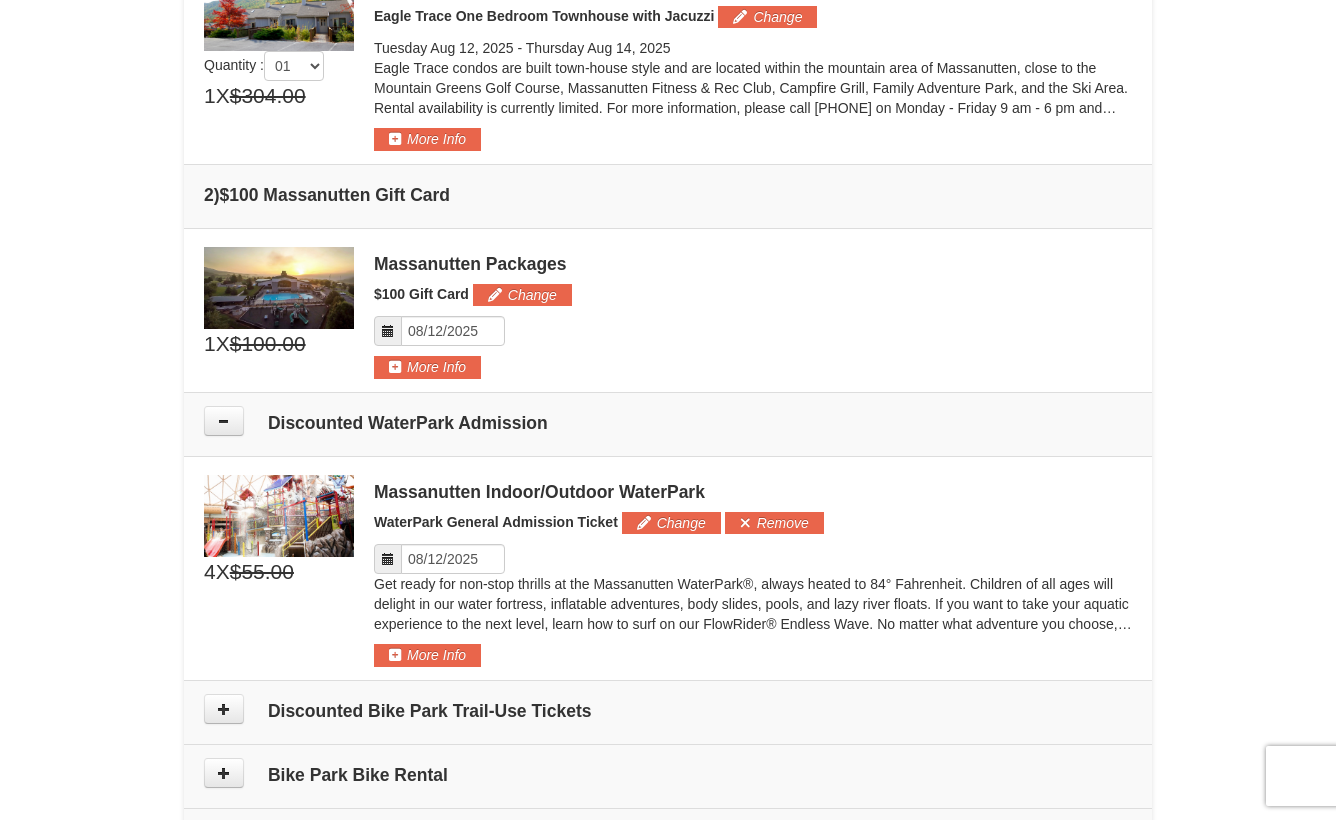 scroll, scrollTop: 807, scrollLeft: 0, axis: vertical 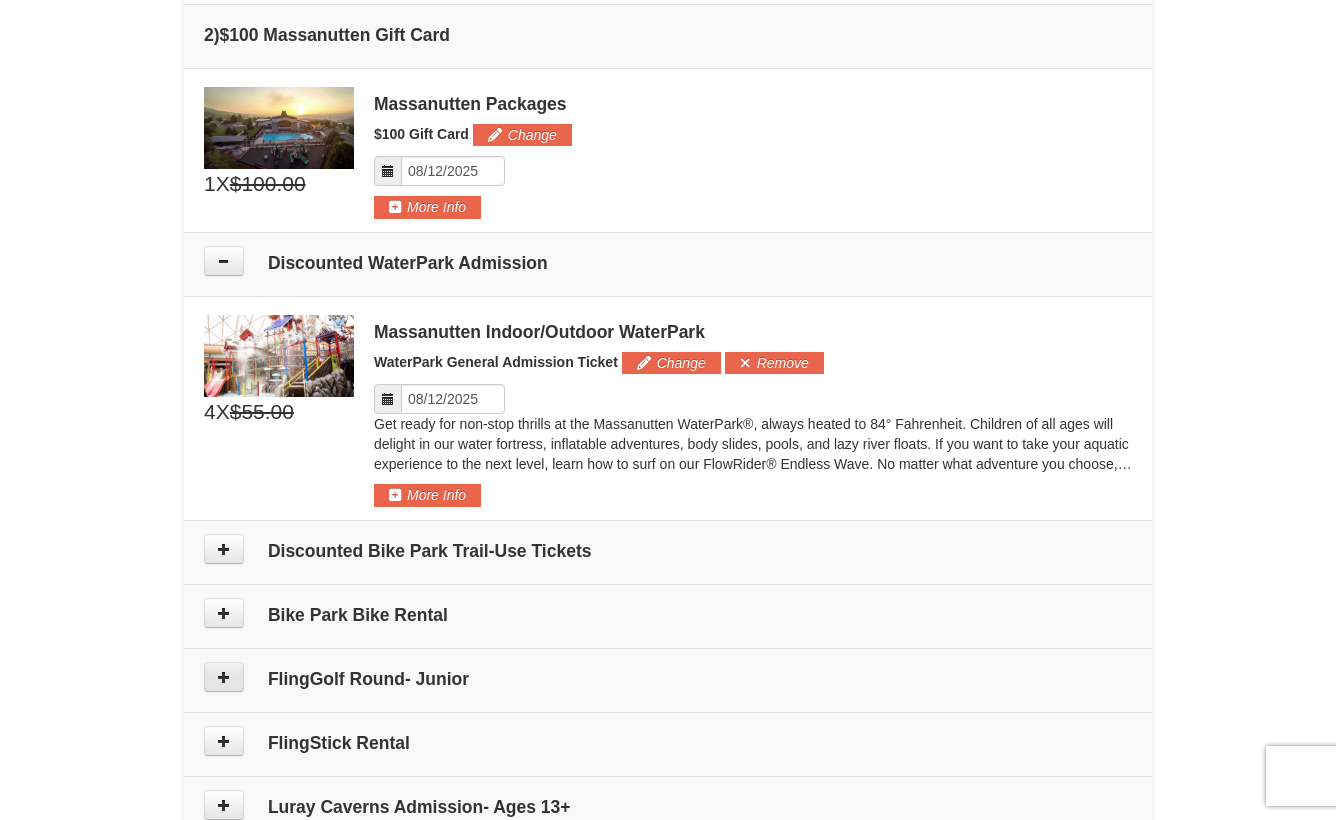 click at bounding box center (224, 677) 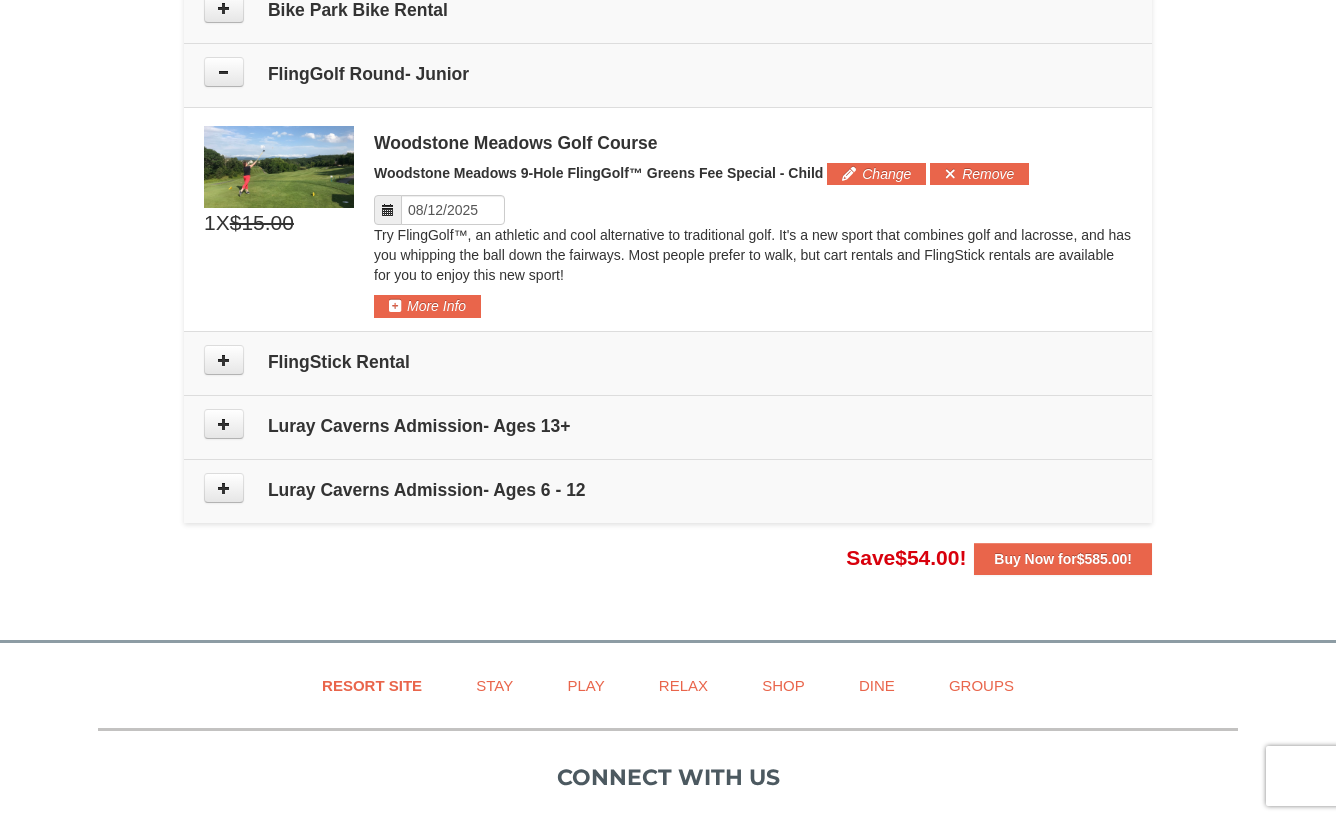 scroll, scrollTop: 1102, scrollLeft: 0, axis: vertical 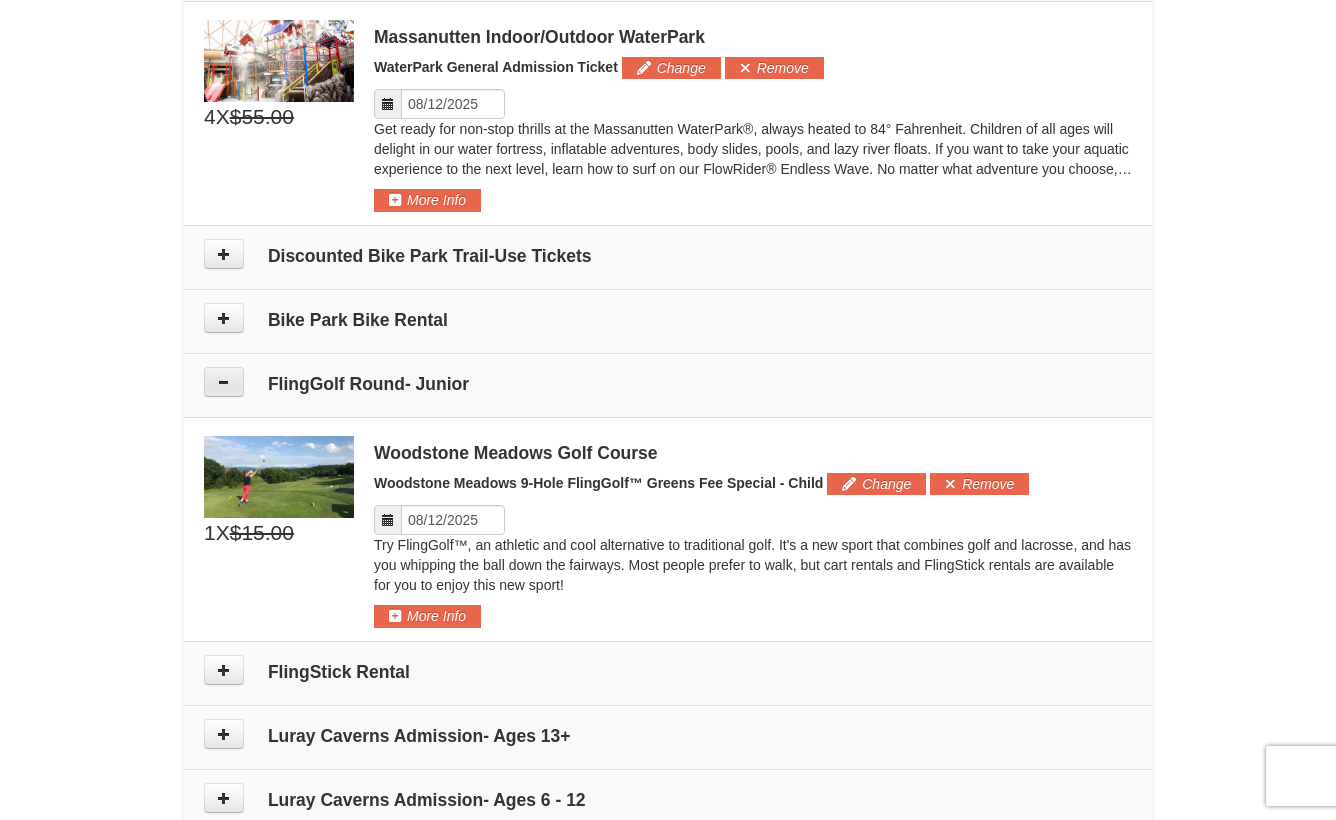 click at bounding box center [224, 382] 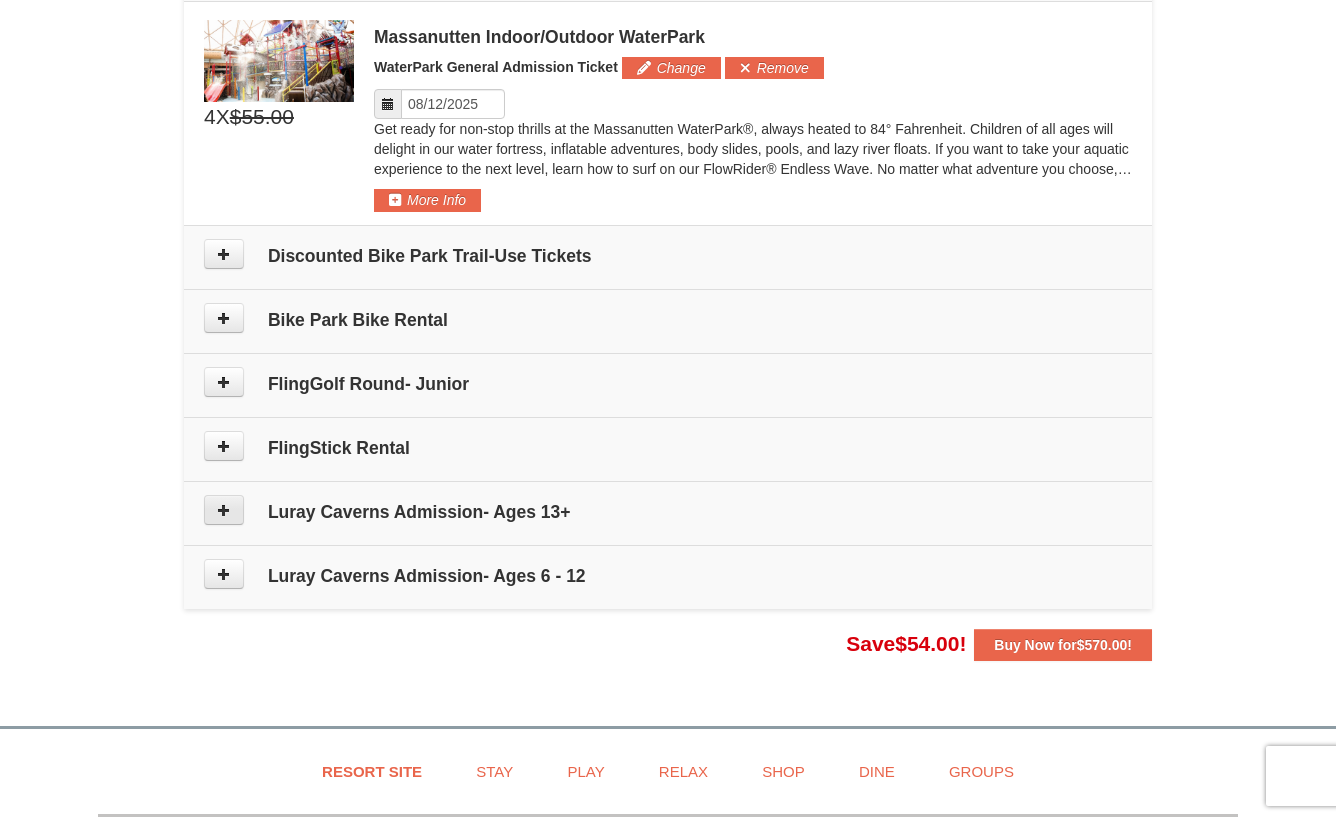 click at bounding box center [224, 510] 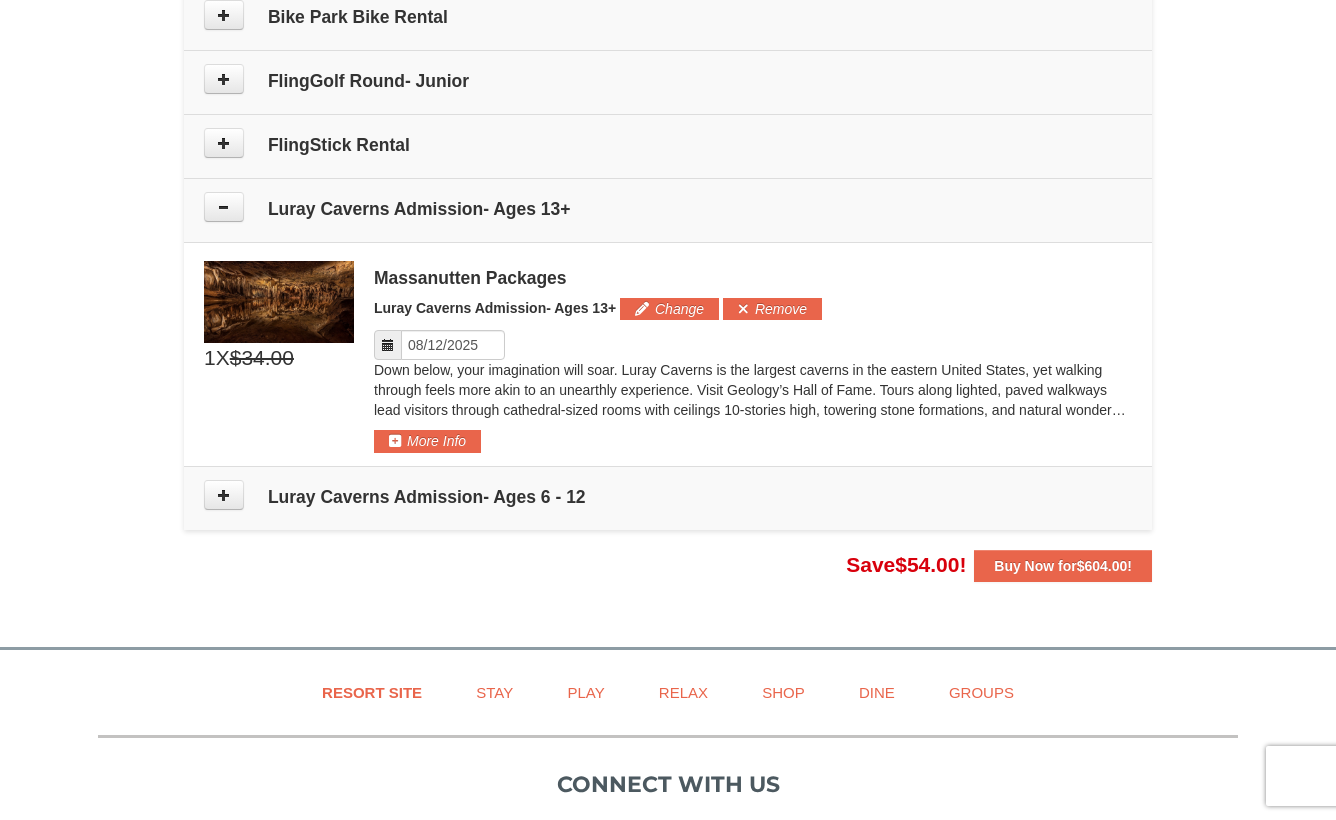 scroll, scrollTop: 1230, scrollLeft: 0, axis: vertical 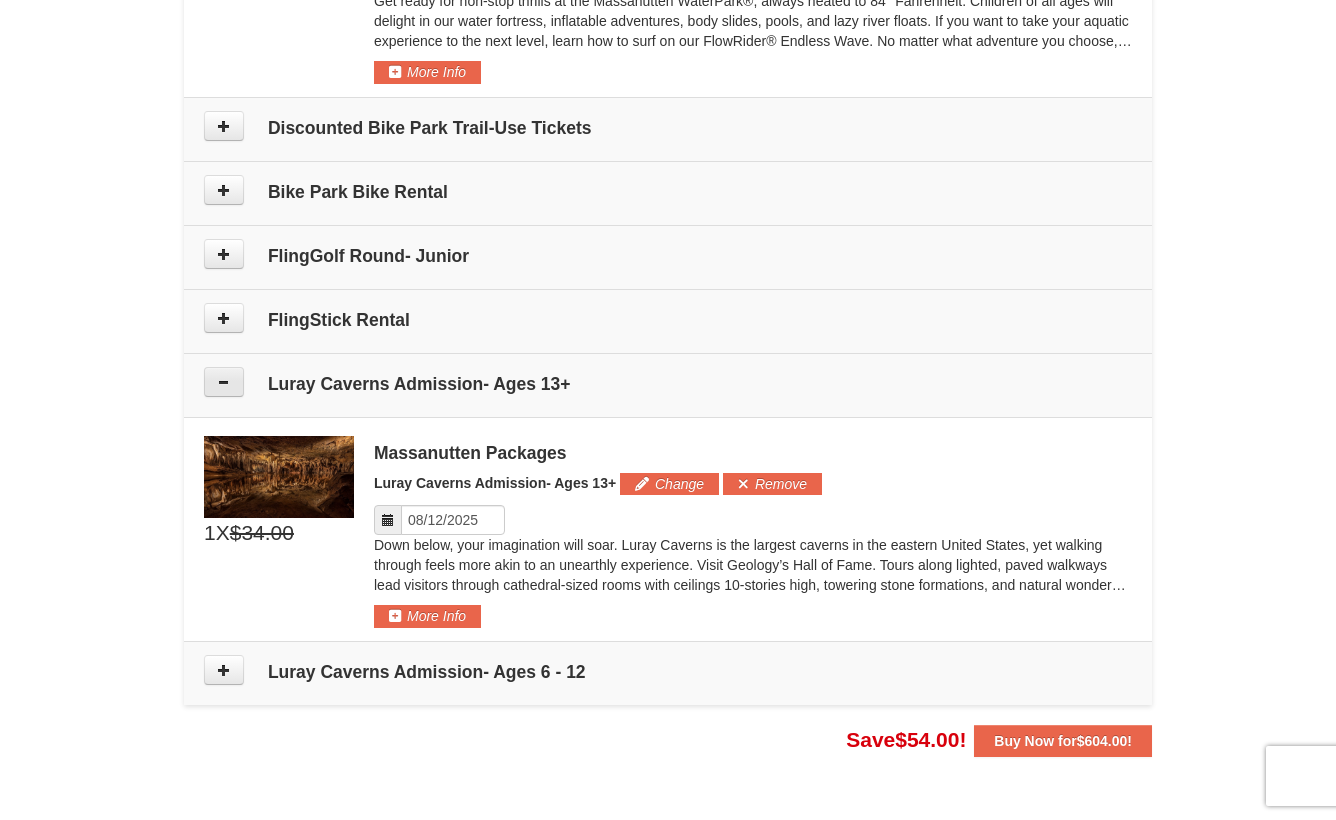 click at bounding box center (224, 382) 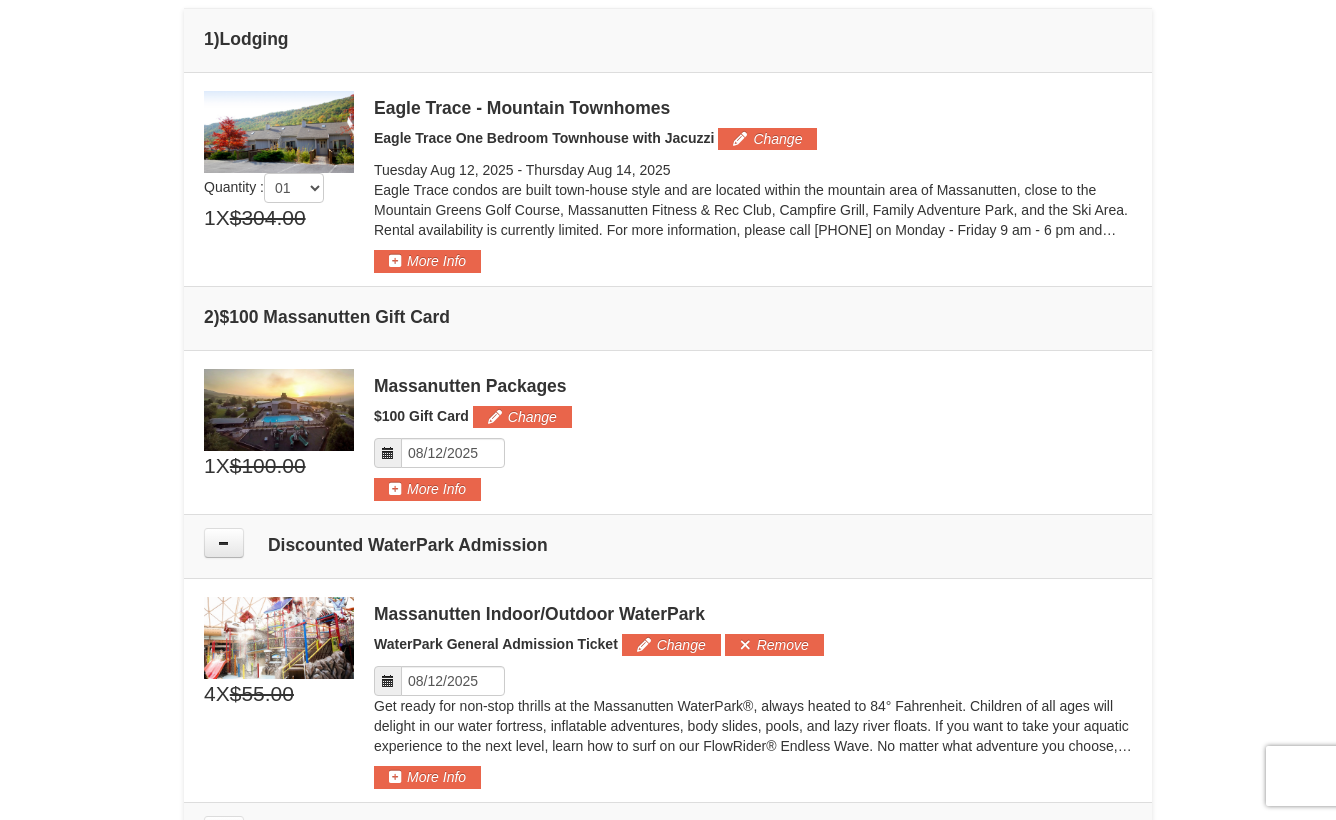 scroll, scrollTop: 563, scrollLeft: 0, axis: vertical 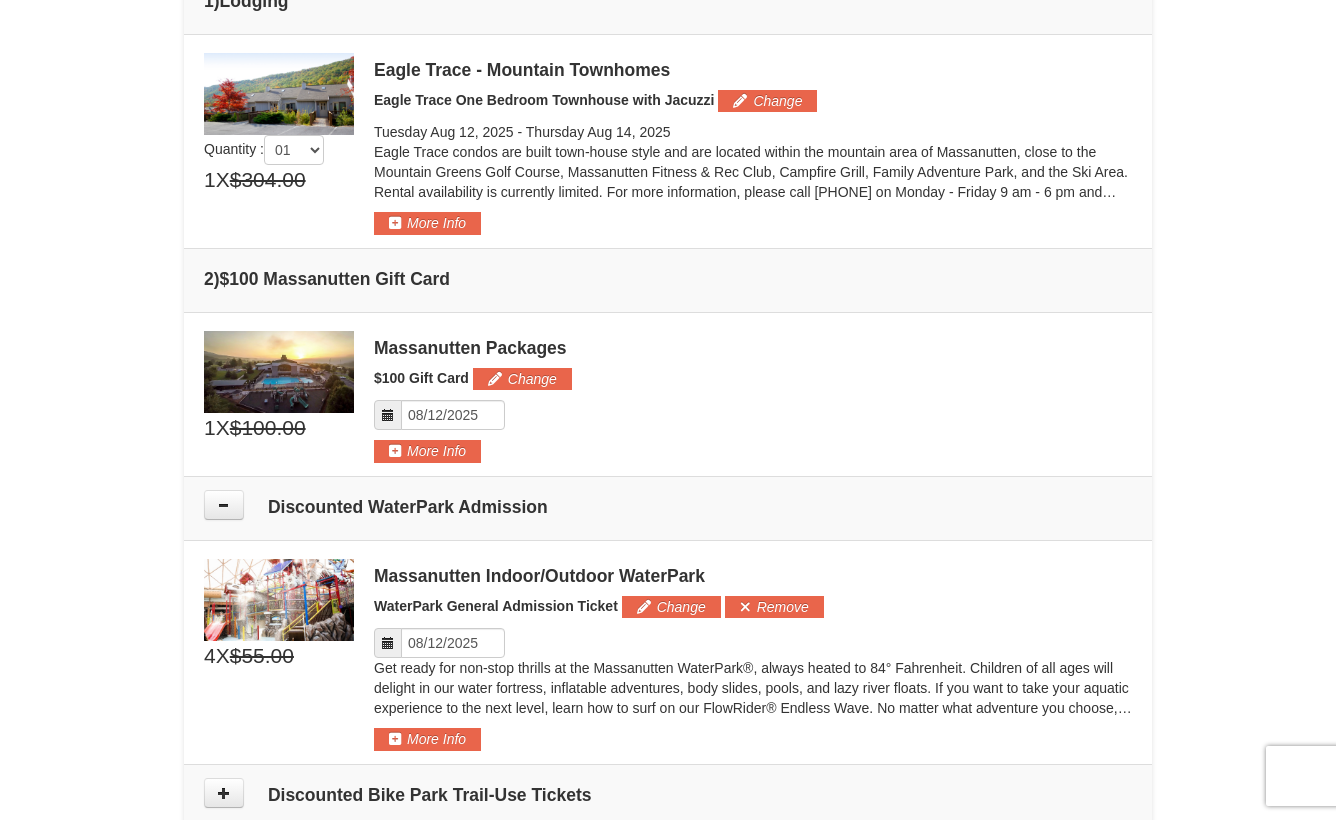 click at bounding box center [388, 643] 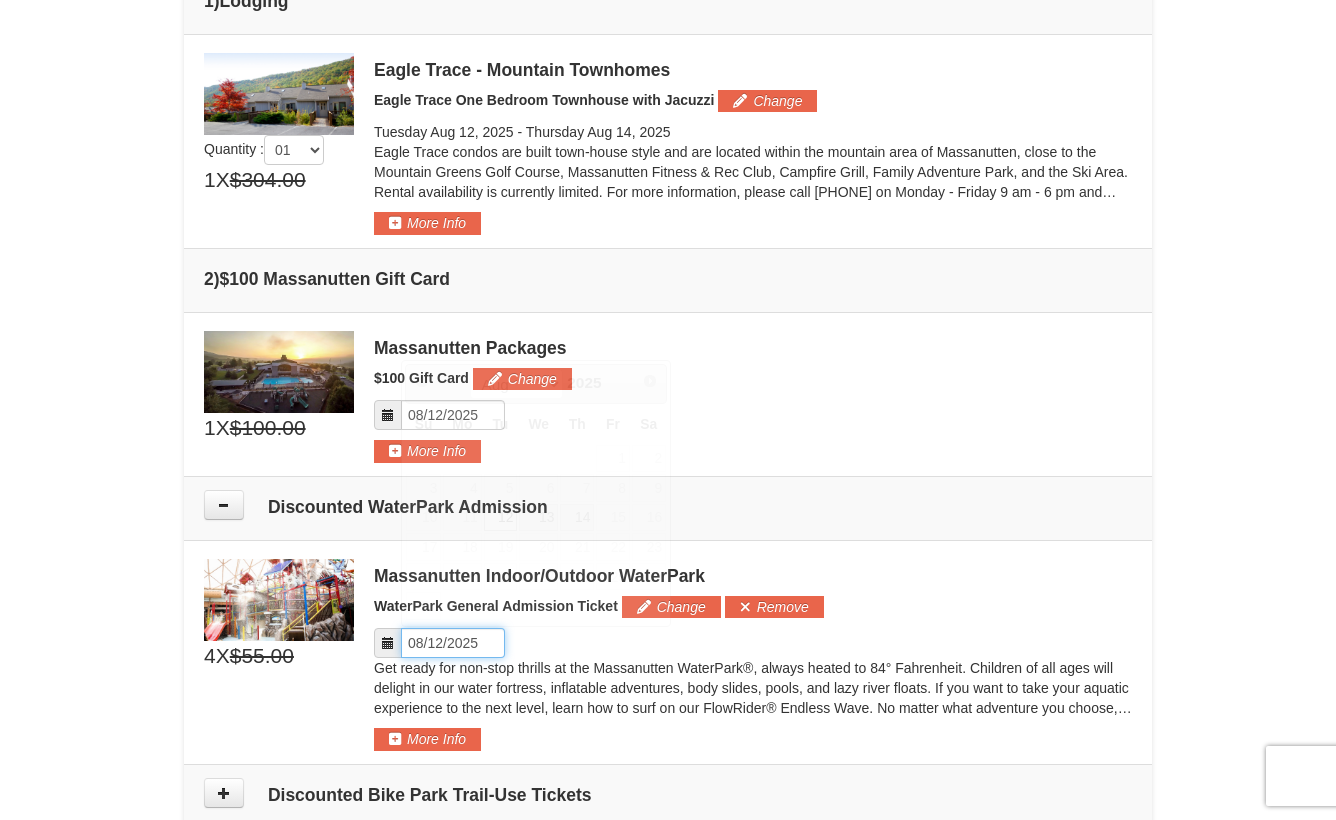 click on "Please format dates MM/DD/YYYY" at bounding box center [453, 643] 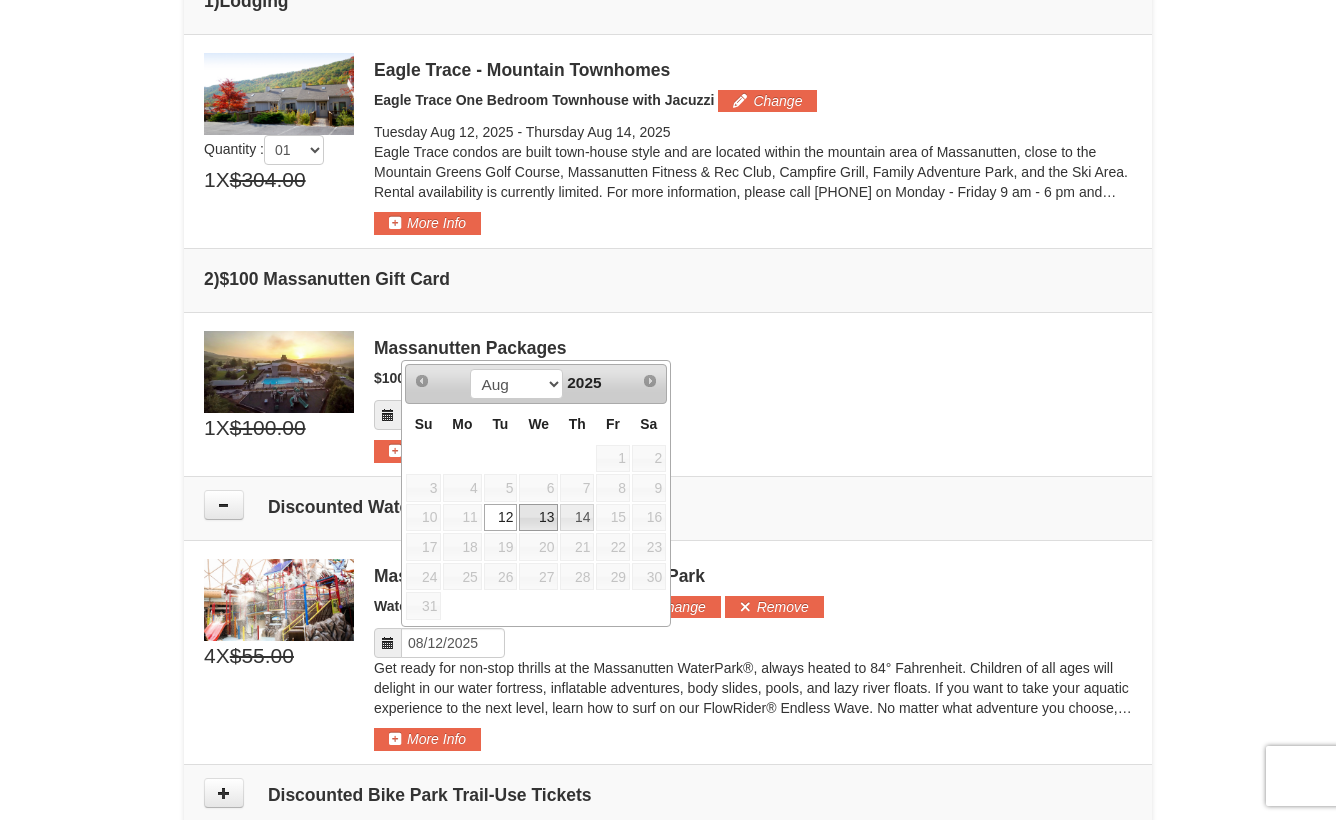 click on "13" at bounding box center (538, 518) 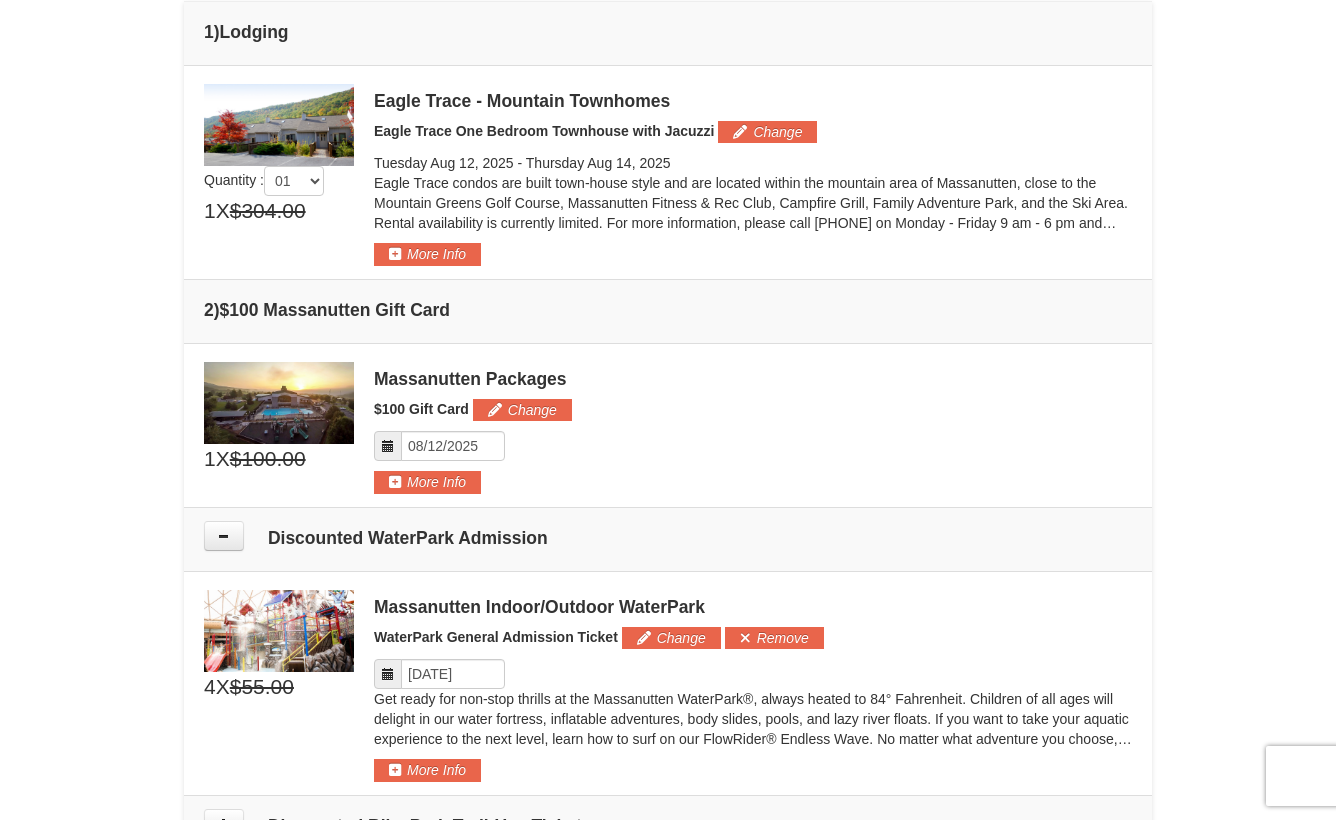 scroll, scrollTop: 0, scrollLeft: 0, axis: both 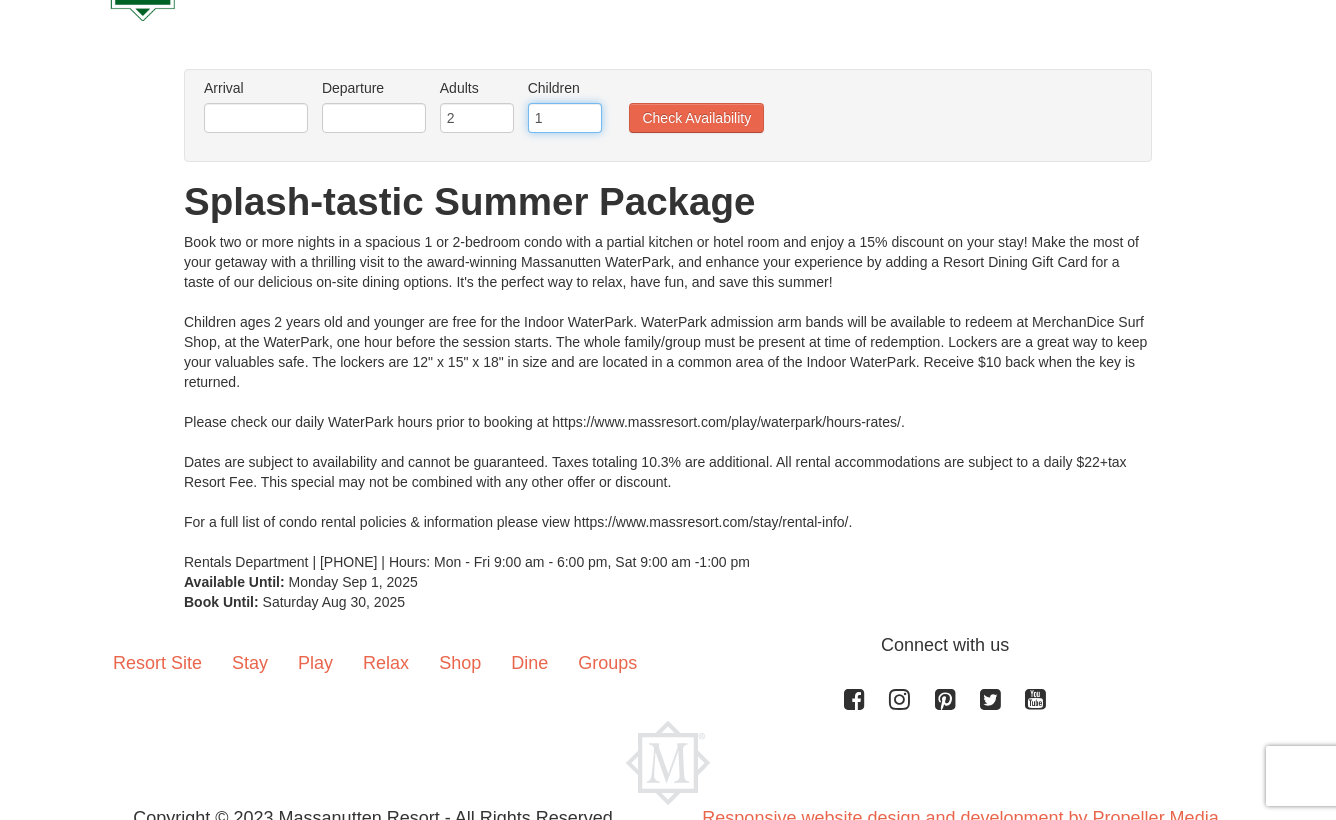 click on "1" at bounding box center (565, 118) 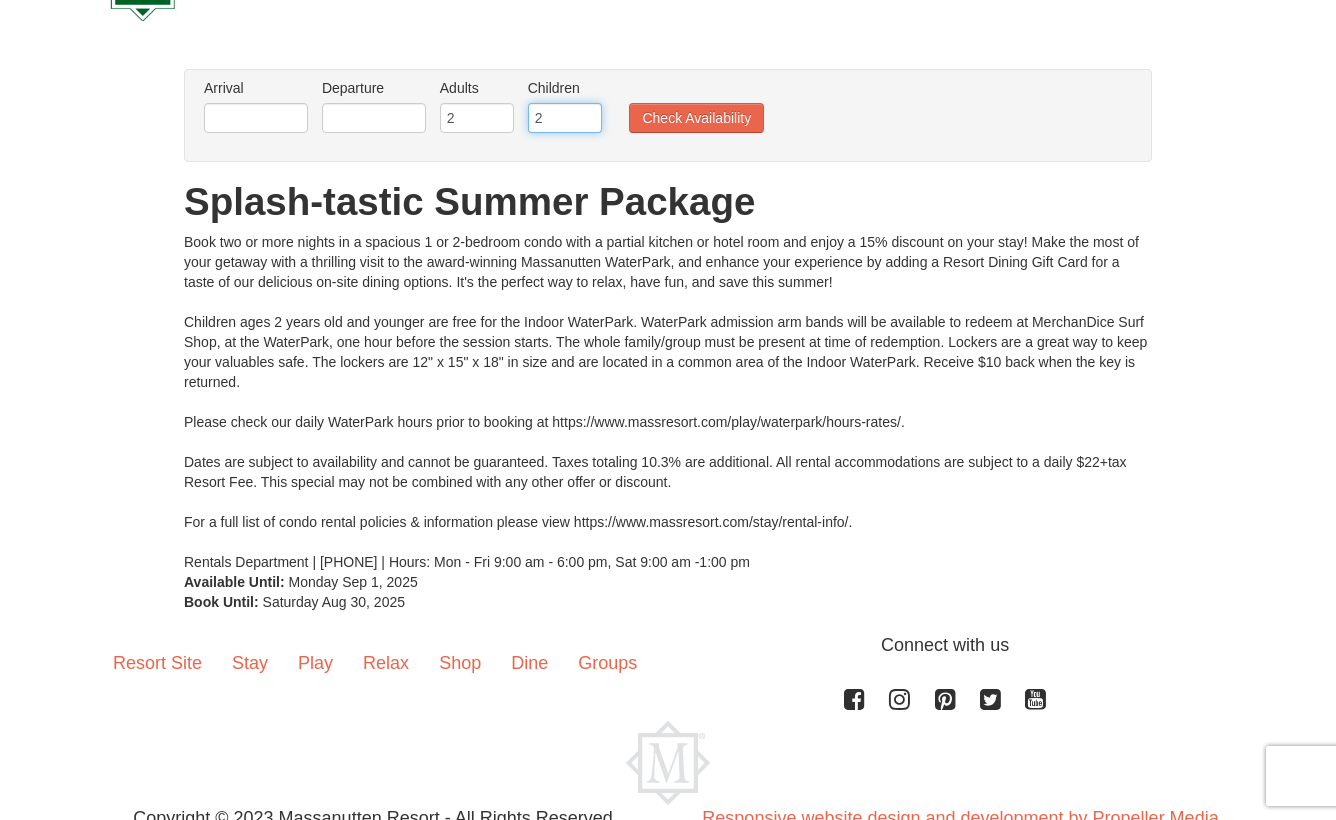 click on "2" at bounding box center [565, 118] 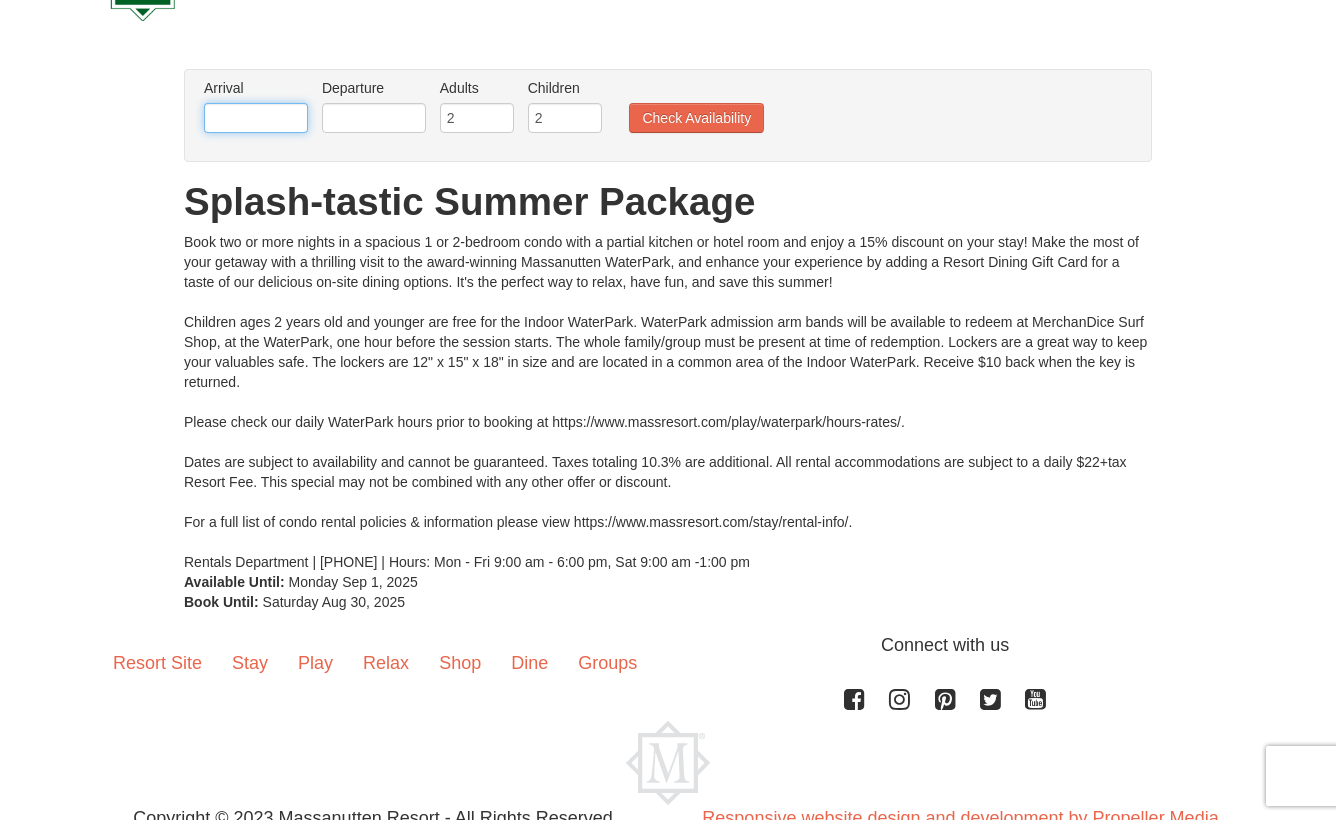 click at bounding box center [256, 118] 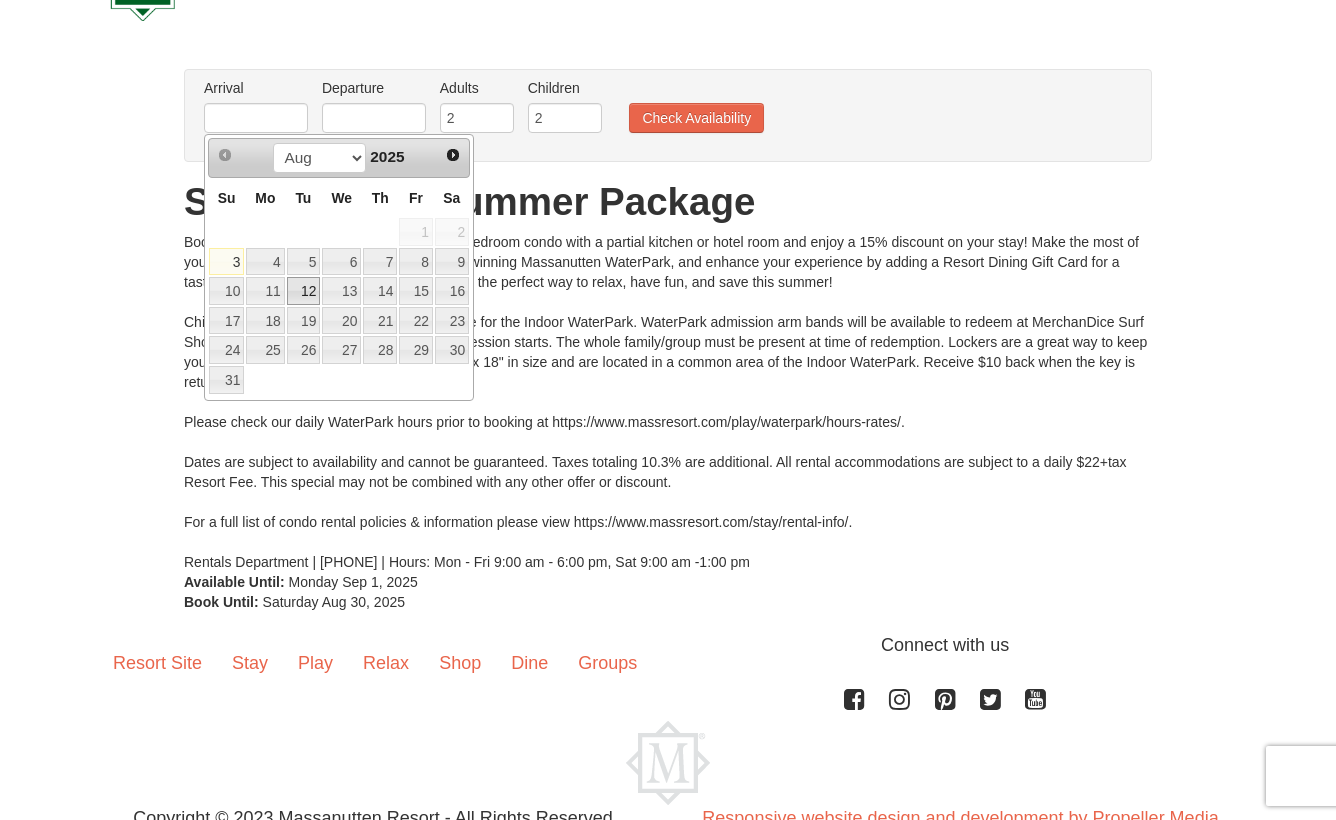 click on "12" at bounding box center (304, 291) 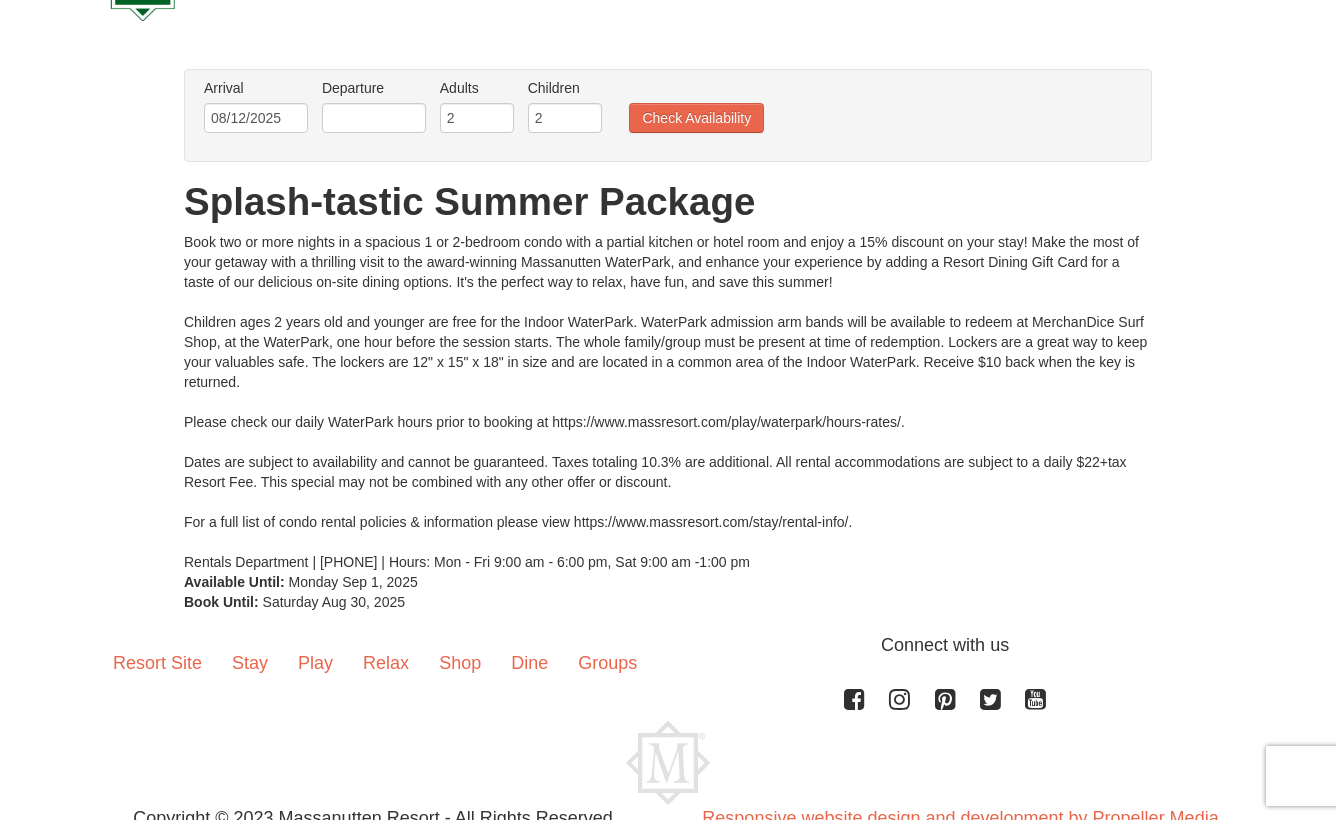 click on "Departure Please format dates MM/DD/YYYY Please format dates MM/DD/YYYY" at bounding box center (374, 110) 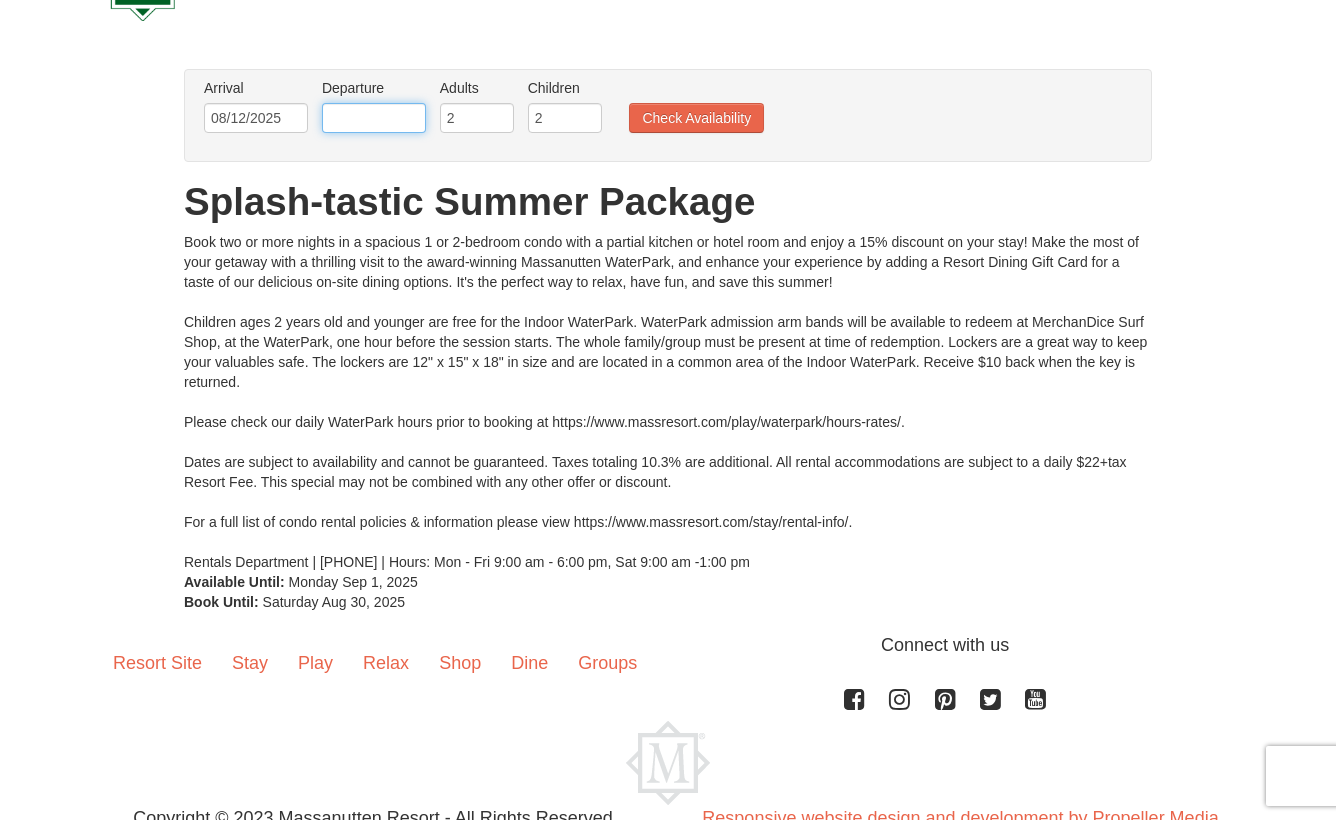 click at bounding box center [374, 118] 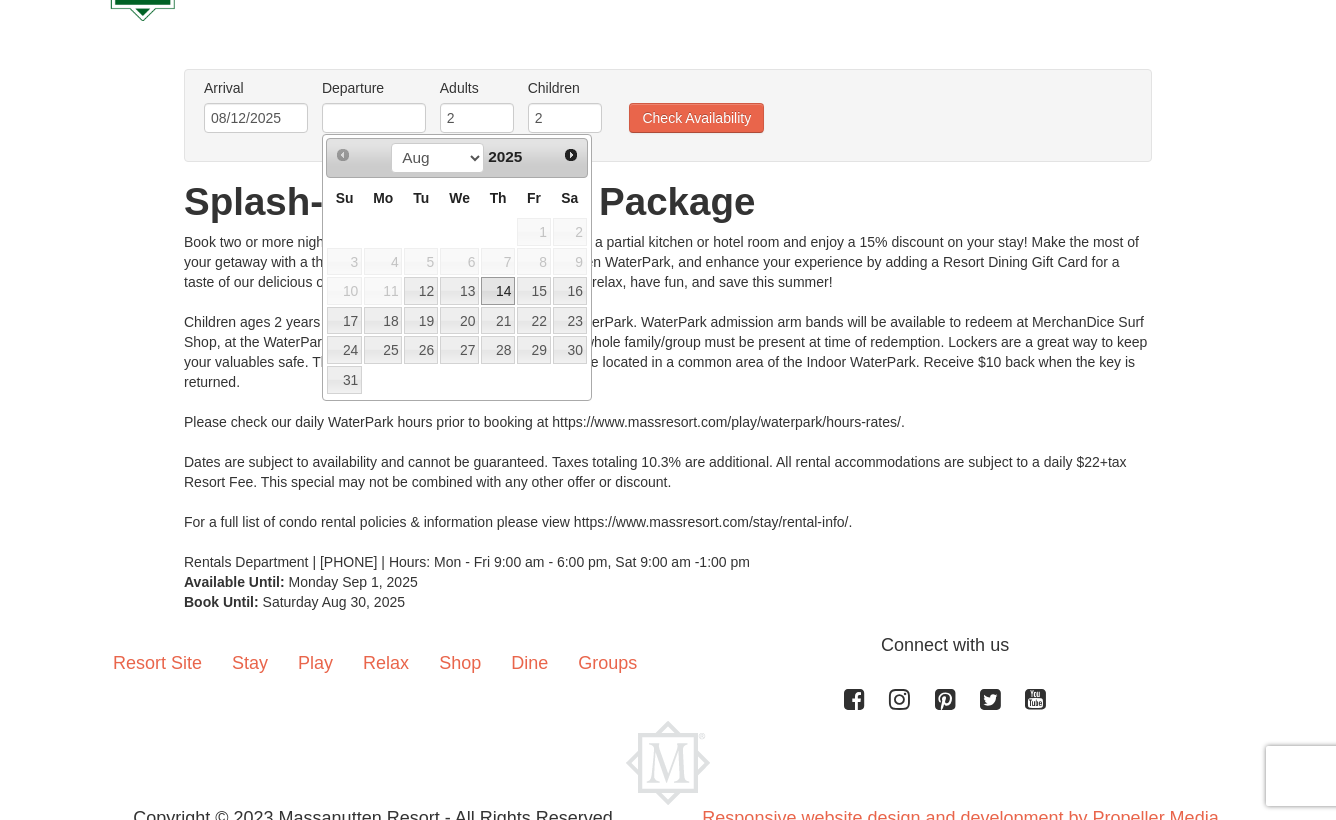click on "14" at bounding box center [498, 291] 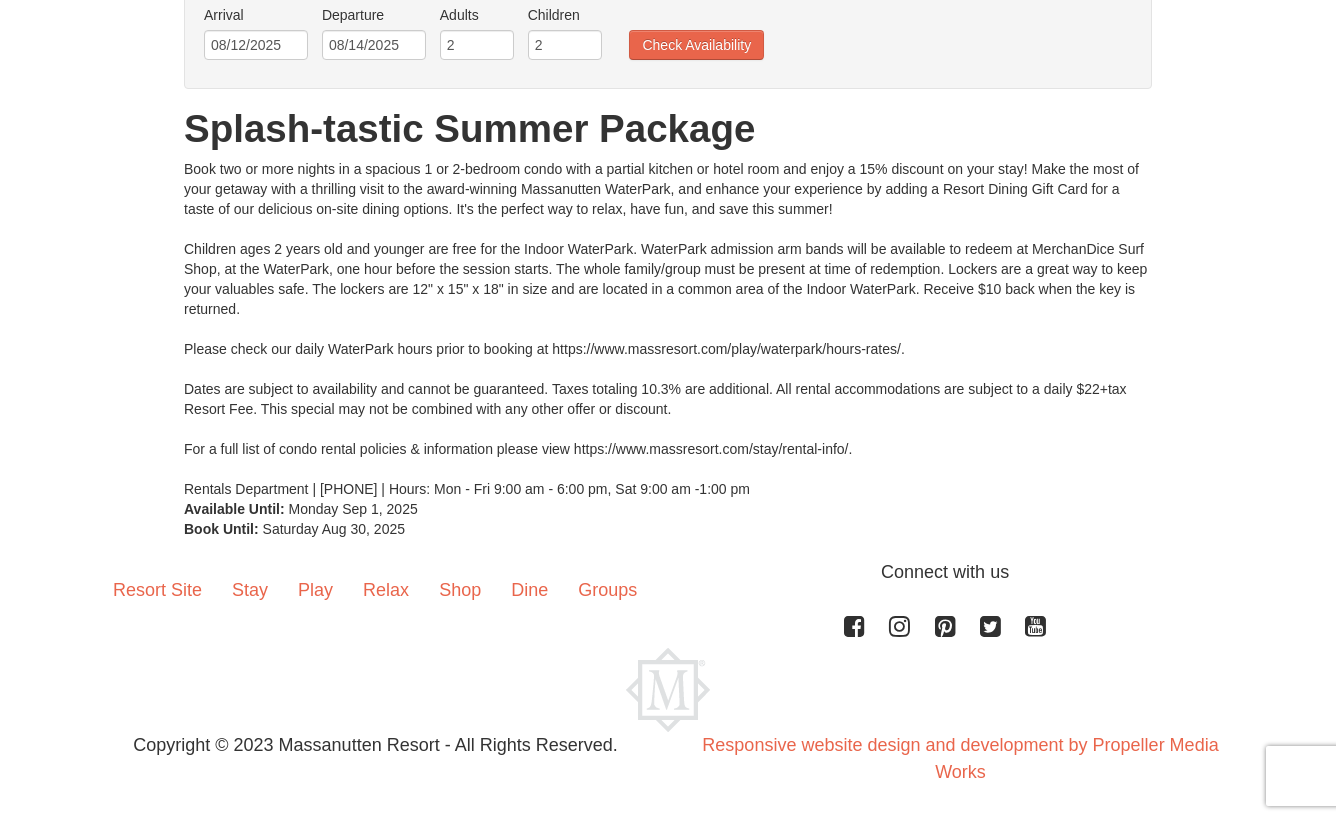 scroll, scrollTop: 0, scrollLeft: 0, axis: both 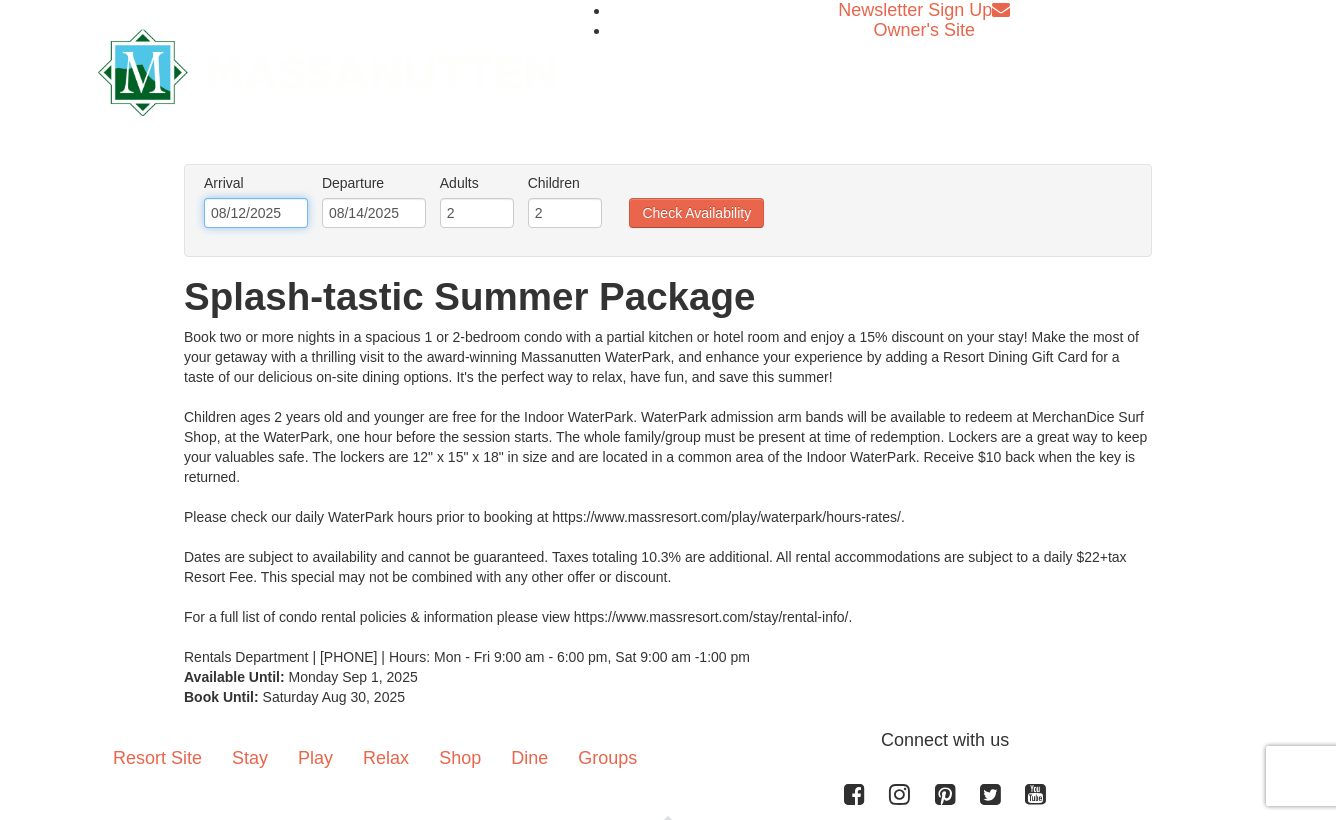 click on "08/12/2025" at bounding box center (256, 213) 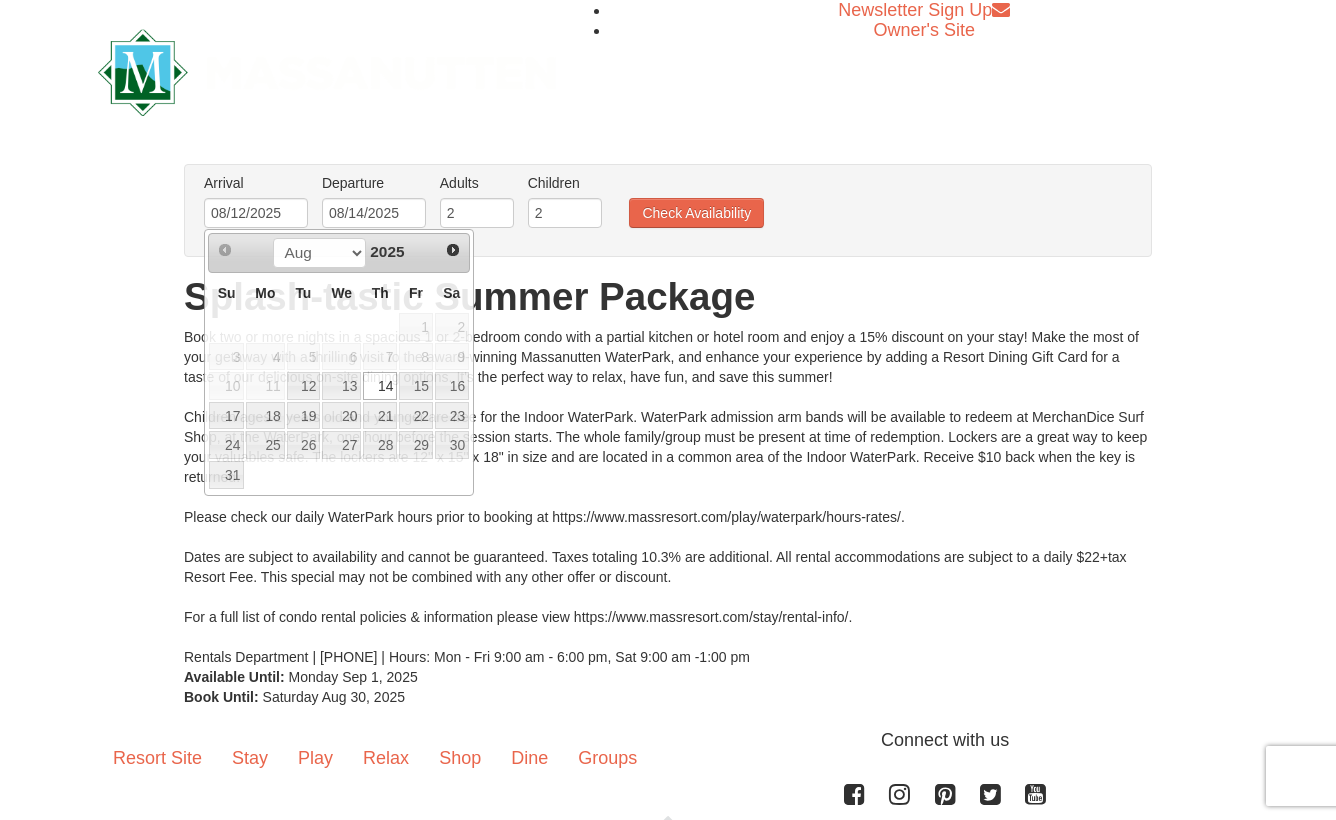 click on "Book two or more nights in a spacious 1 or 2-bedroom condo with a partial kitchen or hotel room and enjoy a 15% discount on your stay! Make the most of your getaway with a thrilling visit to the award-winning Massanutten WaterPark, and enhance your experience by adding a Resort Dining Gift Card for a taste of our delicious on-site dining options. It's the perfect way to relax, have fun, and save this summer! Children ages 2 years old and younger are free for the Indoor WaterPark. WaterPark admission arm bands will be available to redeem at MerchanDice Surf Shop, at the WaterPark, one hour before the session starts. The whole family/group must be present at time of redemption.  Lockers are a great way to keep your valuables safe. The lockers are 12" x 15" x 18" in size and are located in a common area of the Indoor WaterPark. Receive $10 back when the key is returned.    Please check our daily WaterPark hours prior to booking at https://www.massresort.com/play/waterpark/hours-rates/." at bounding box center [668, 497] 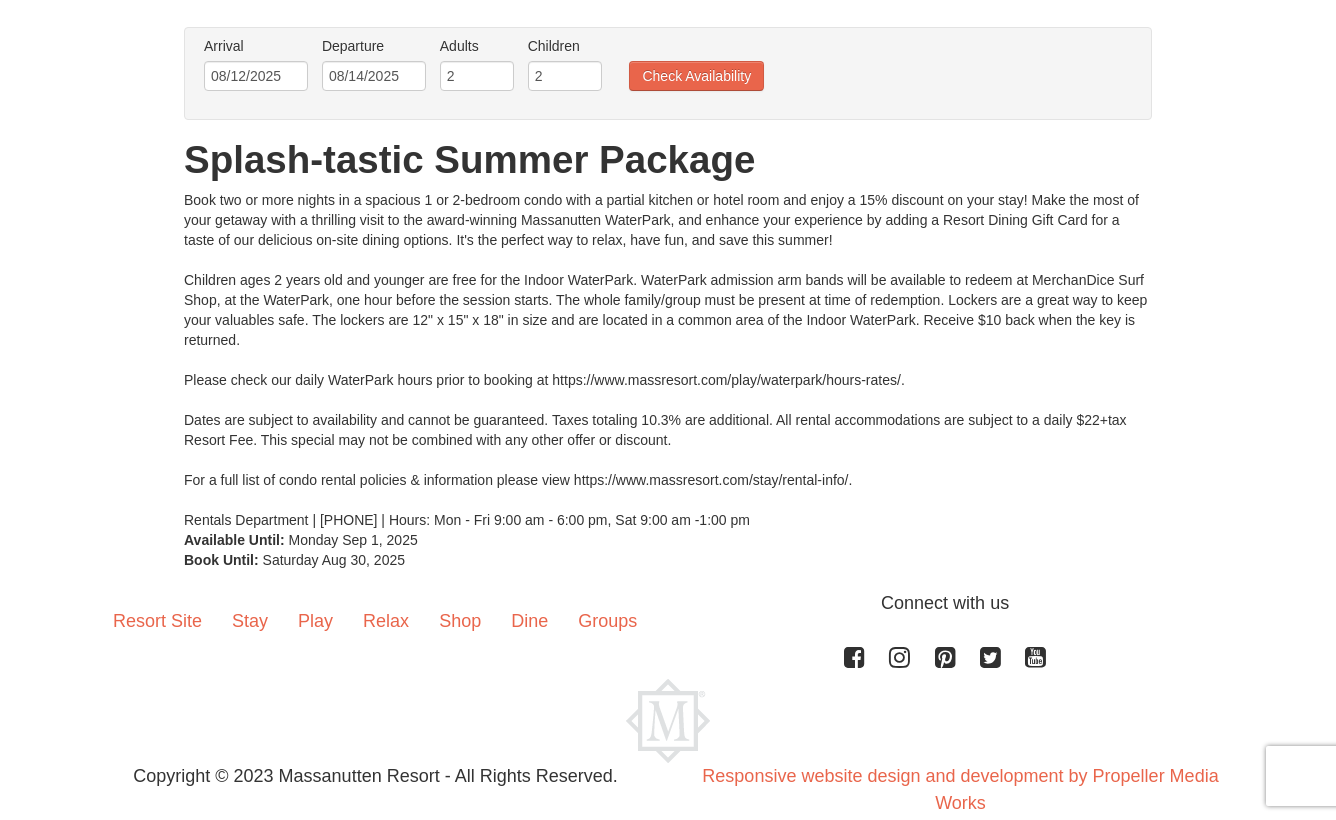 scroll, scrollTop: 172, scrollLeft: 0, axis: vertical 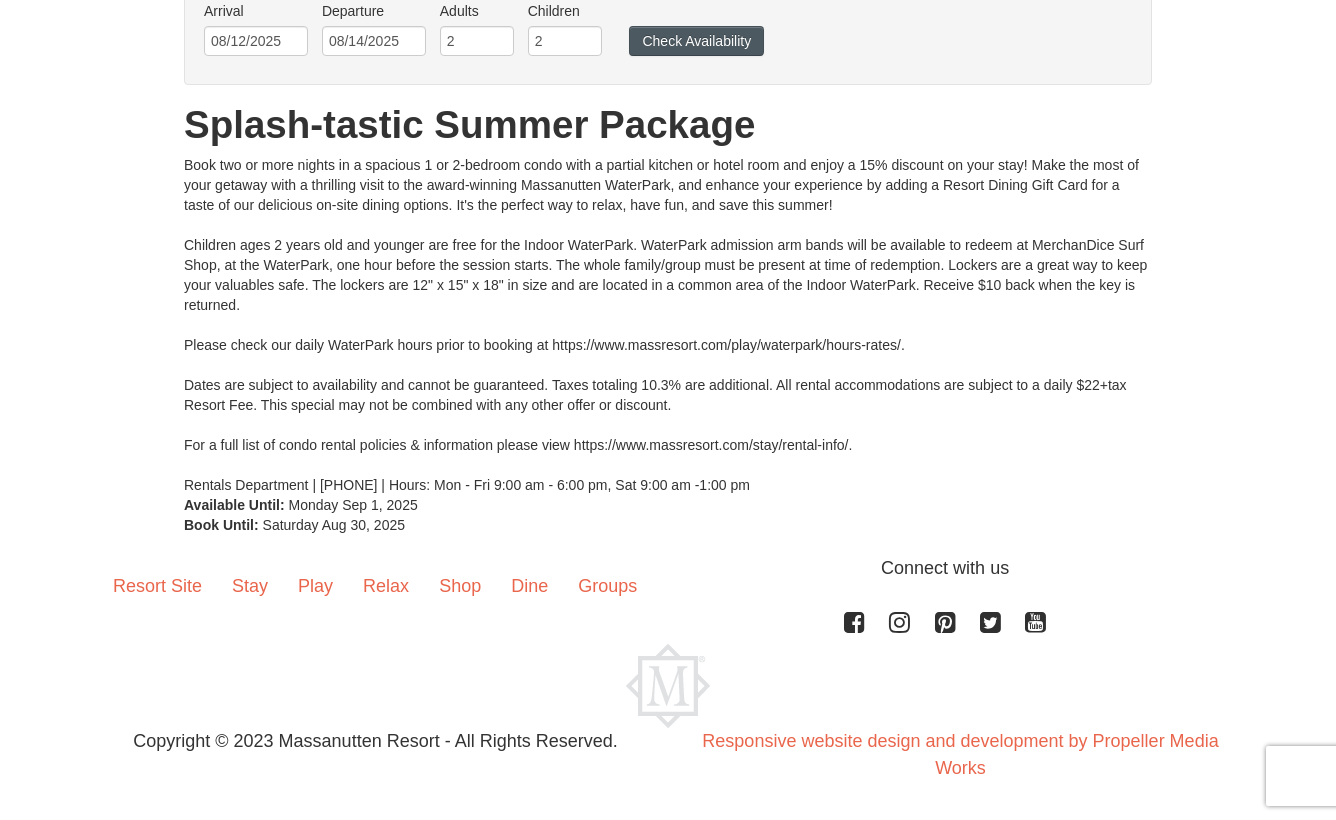 click on "Check Availability" at bounding box center (696, 41) 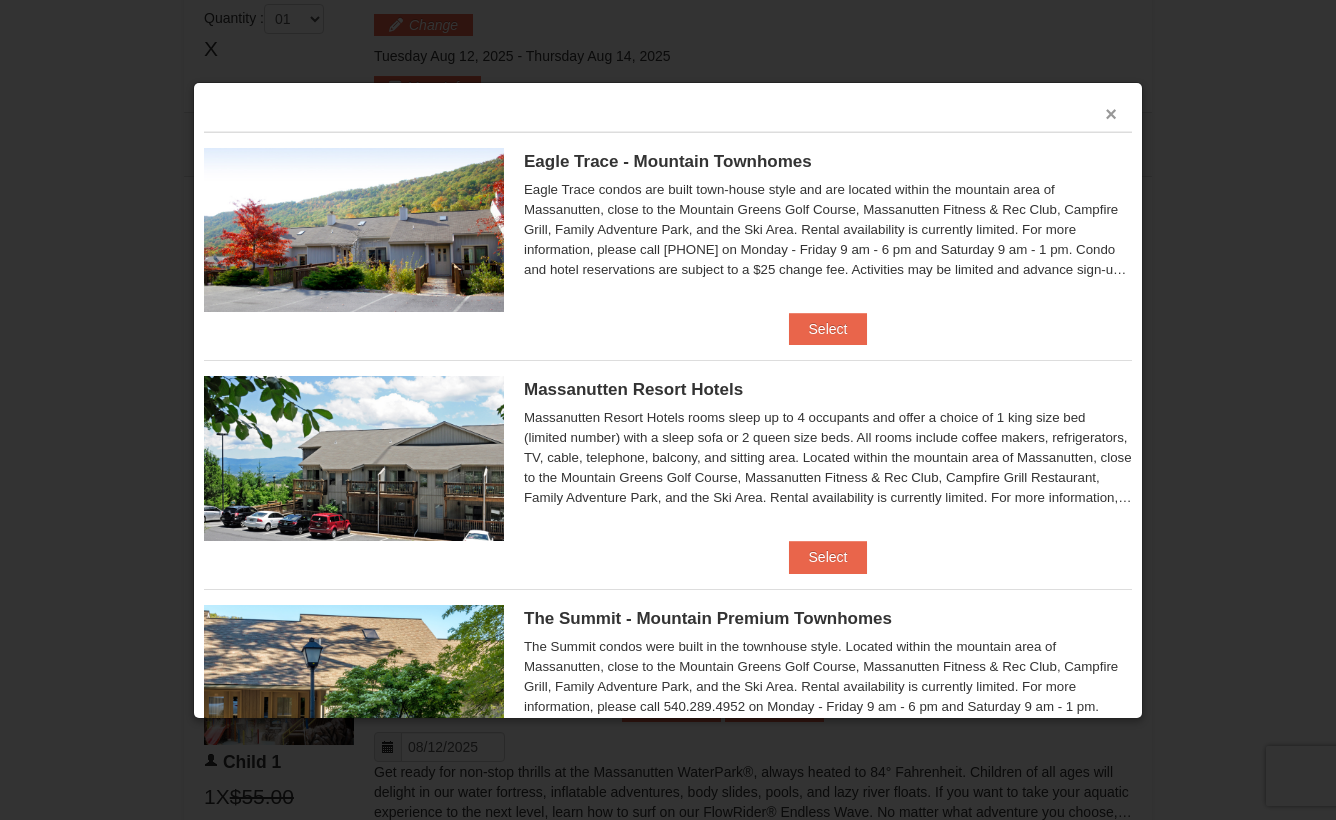 scroll, scrollTop: 772, scrollLeft: 0, axis: vertical 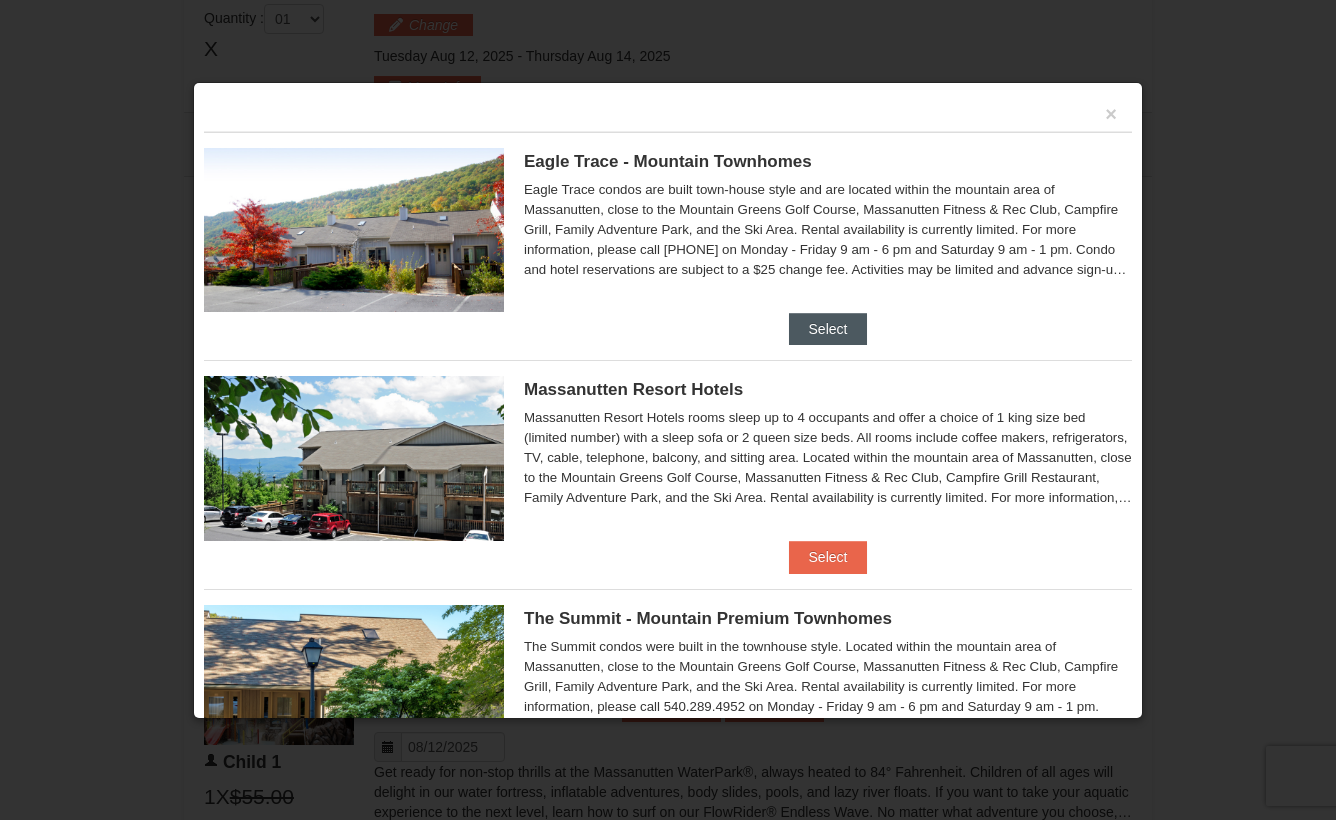click on "Select" at bounding box center [828, 329] 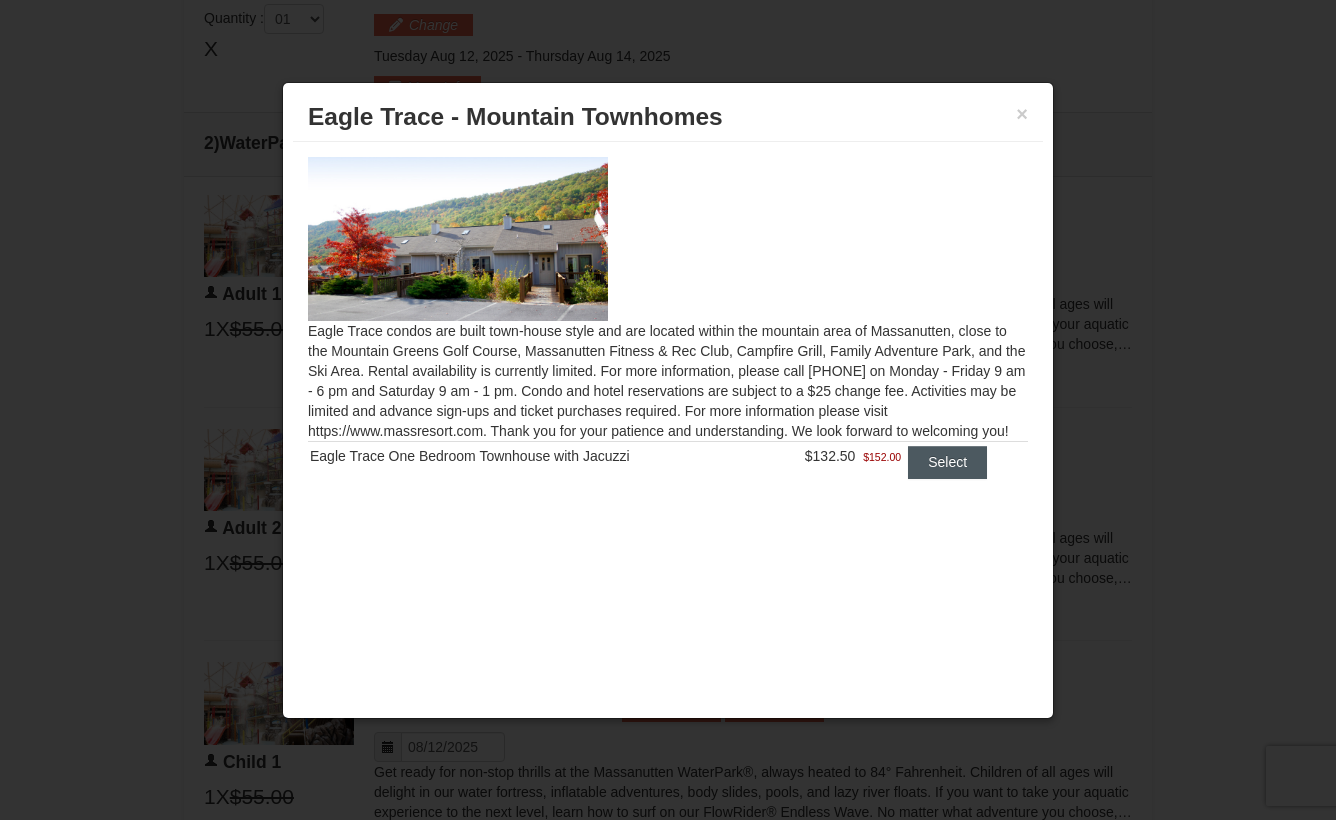 click on "Select" at bounding box center [947, 462] 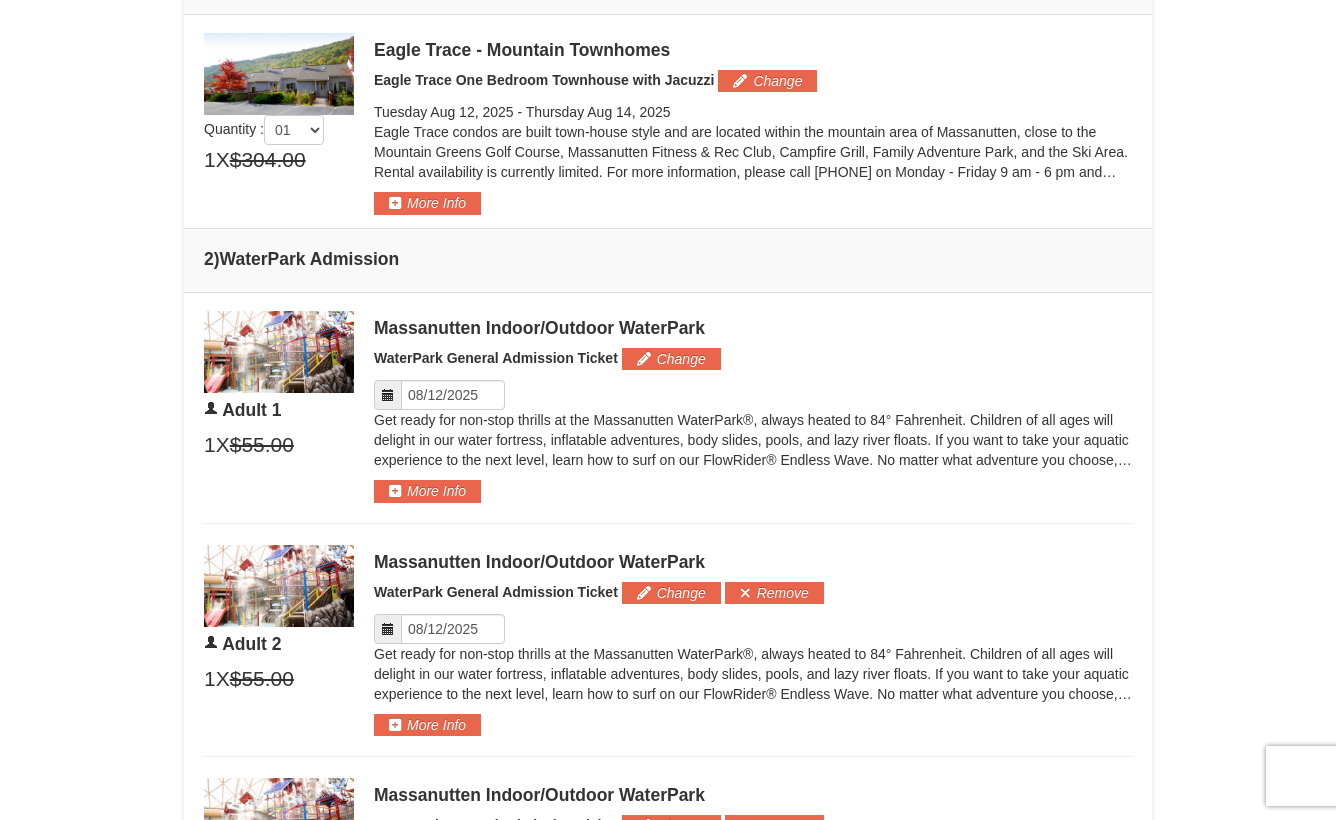 scroll, scrollTop: 61, scrollLeft: 0, axis: vertical 